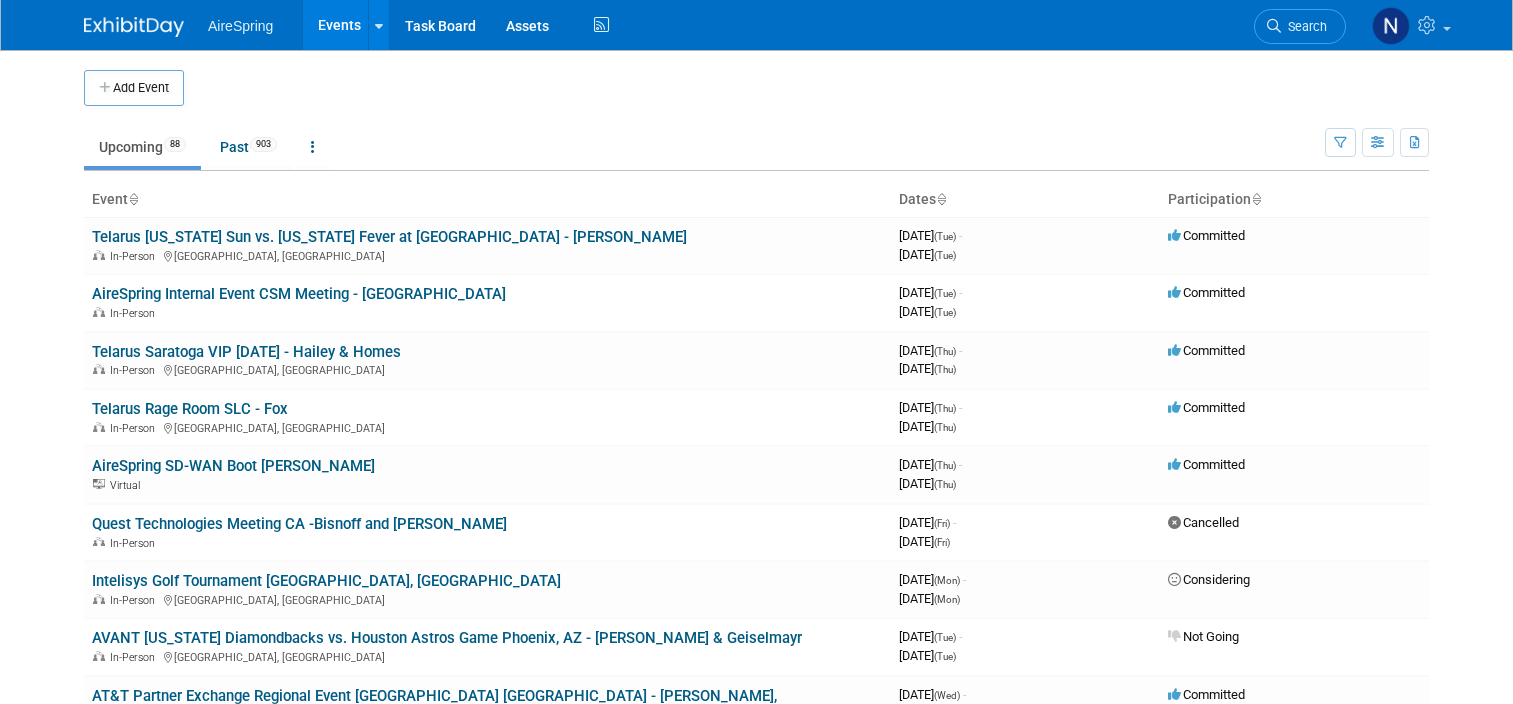 scroll, scrollTop: 3500, scrollLeft: 0, axis: vertical 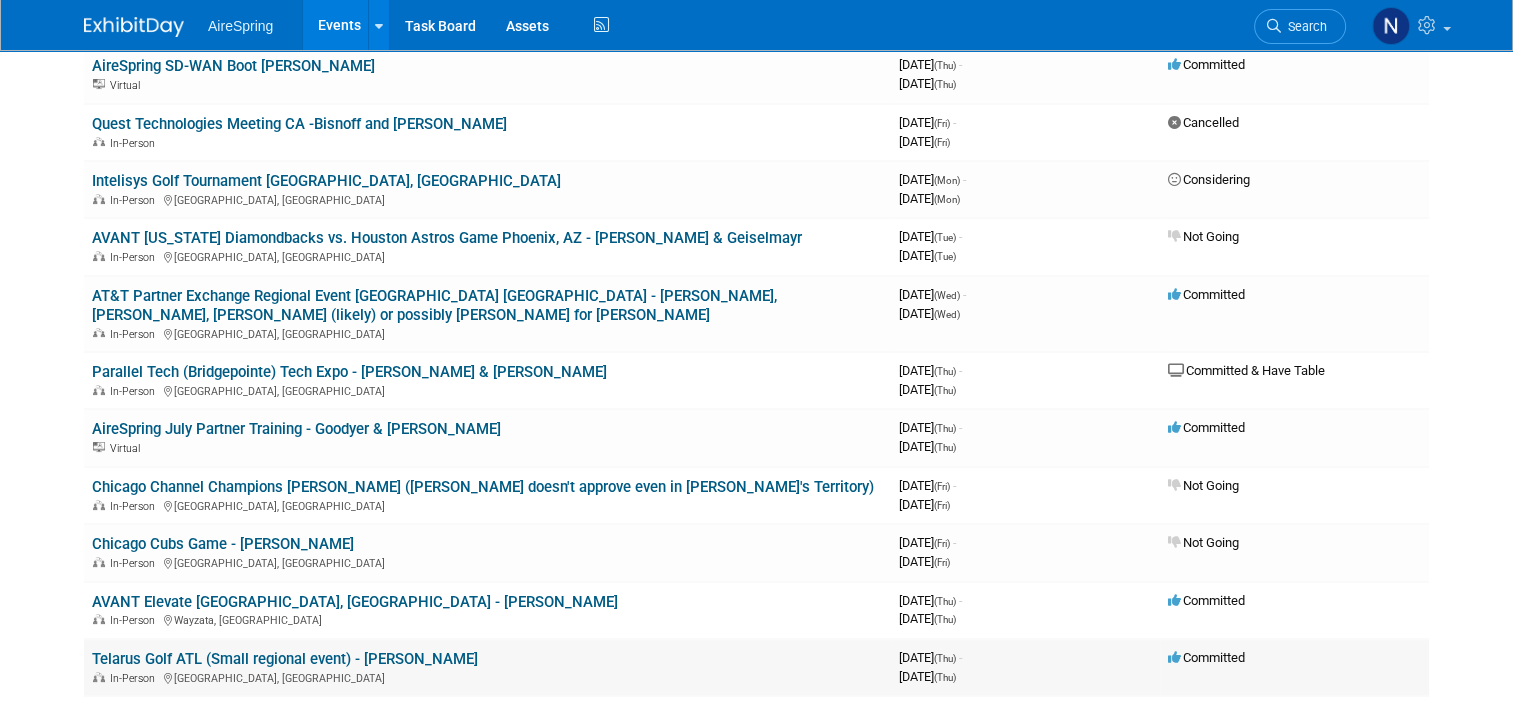 click on "In-Person
Milton, GA" at bounding box center (487, 677) 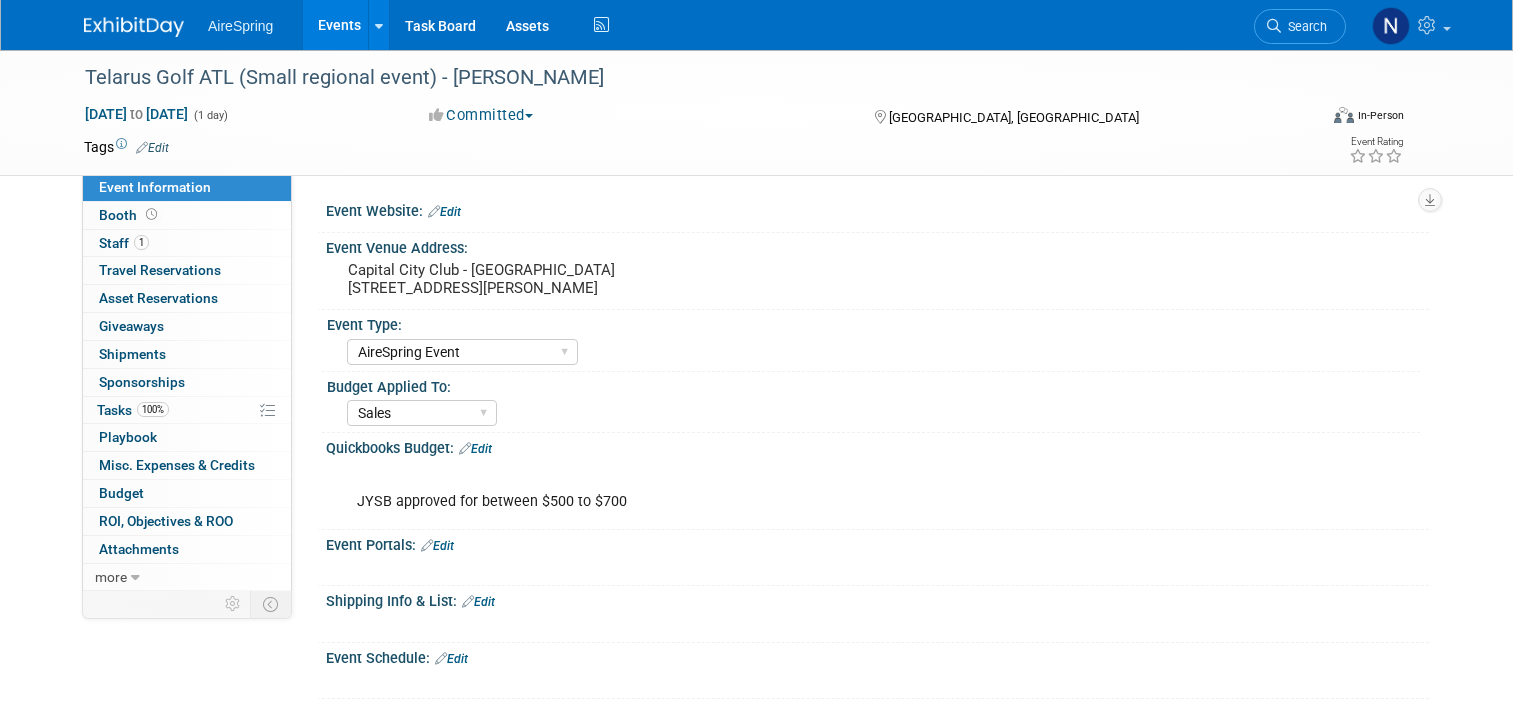 select on "AireSpring Event" 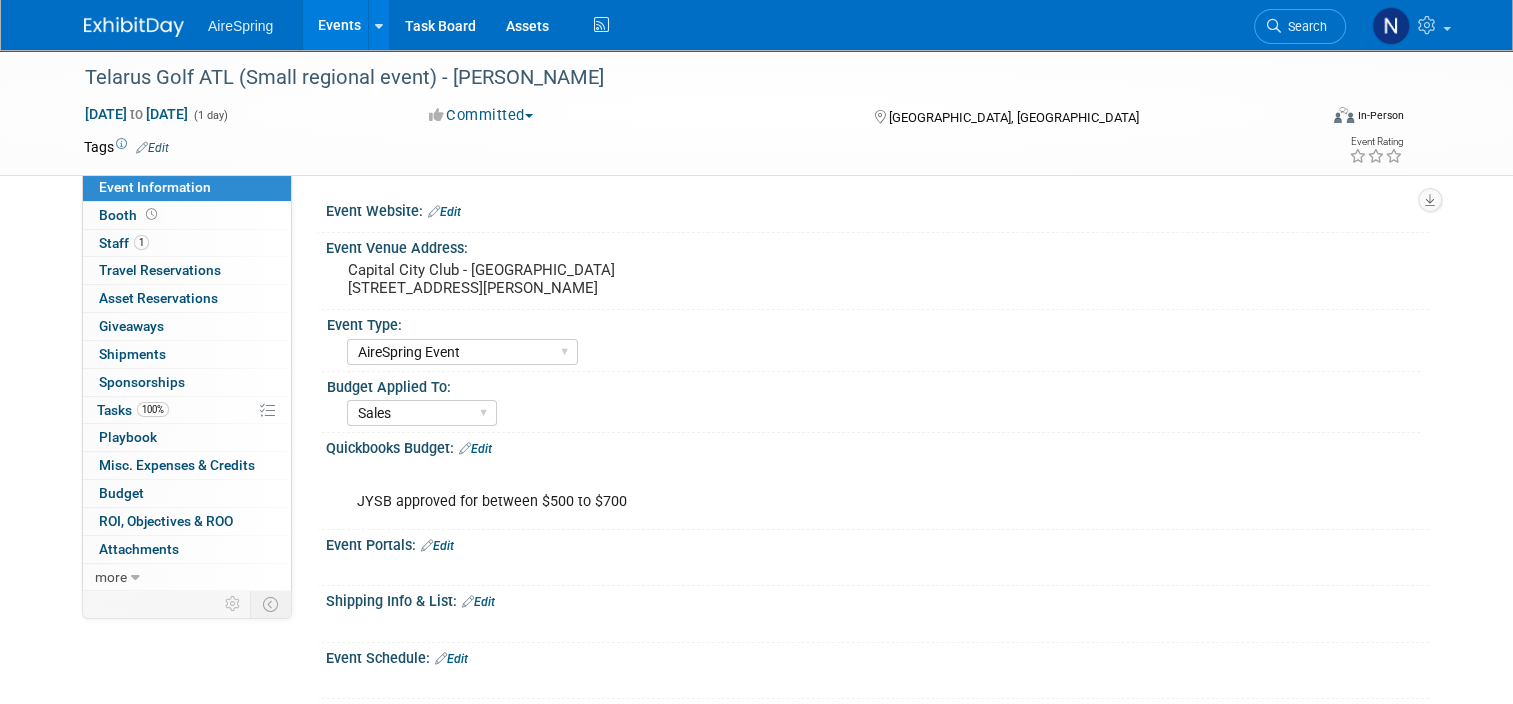 scroll, scrollTop: 0, scrollLeft: 0, axis: both 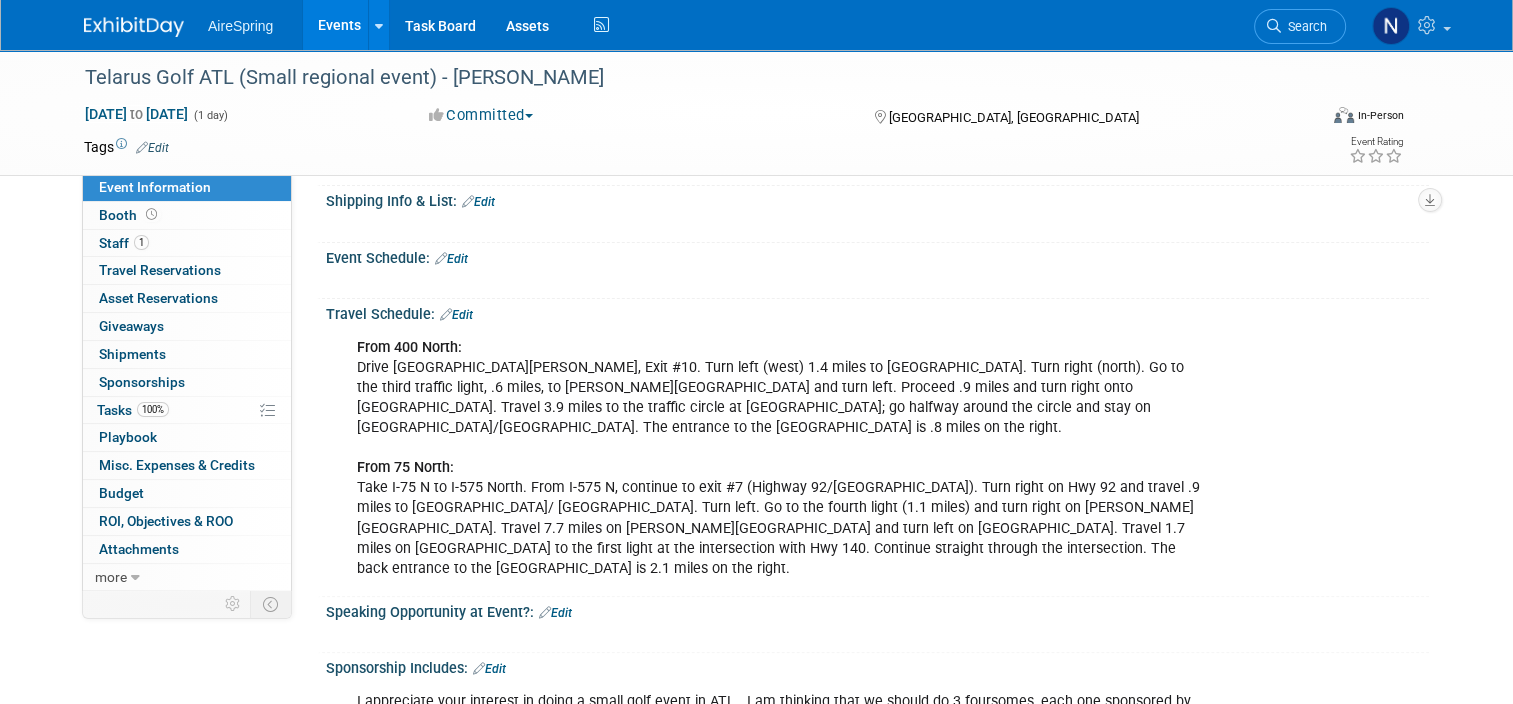 click on "Edit" at bounding box center (451, 259) 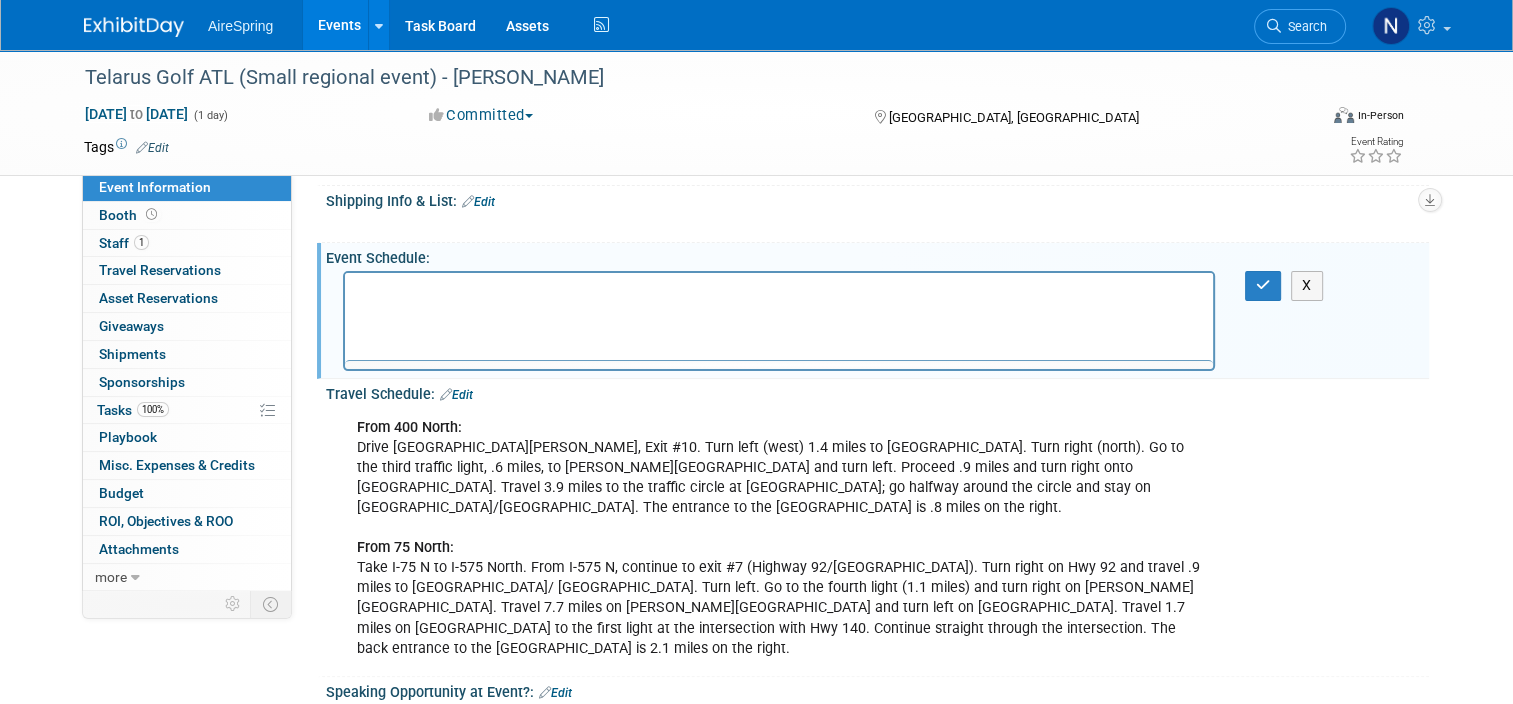 scroll, scrollTop: 0, scrollLeft: 0, axis: both 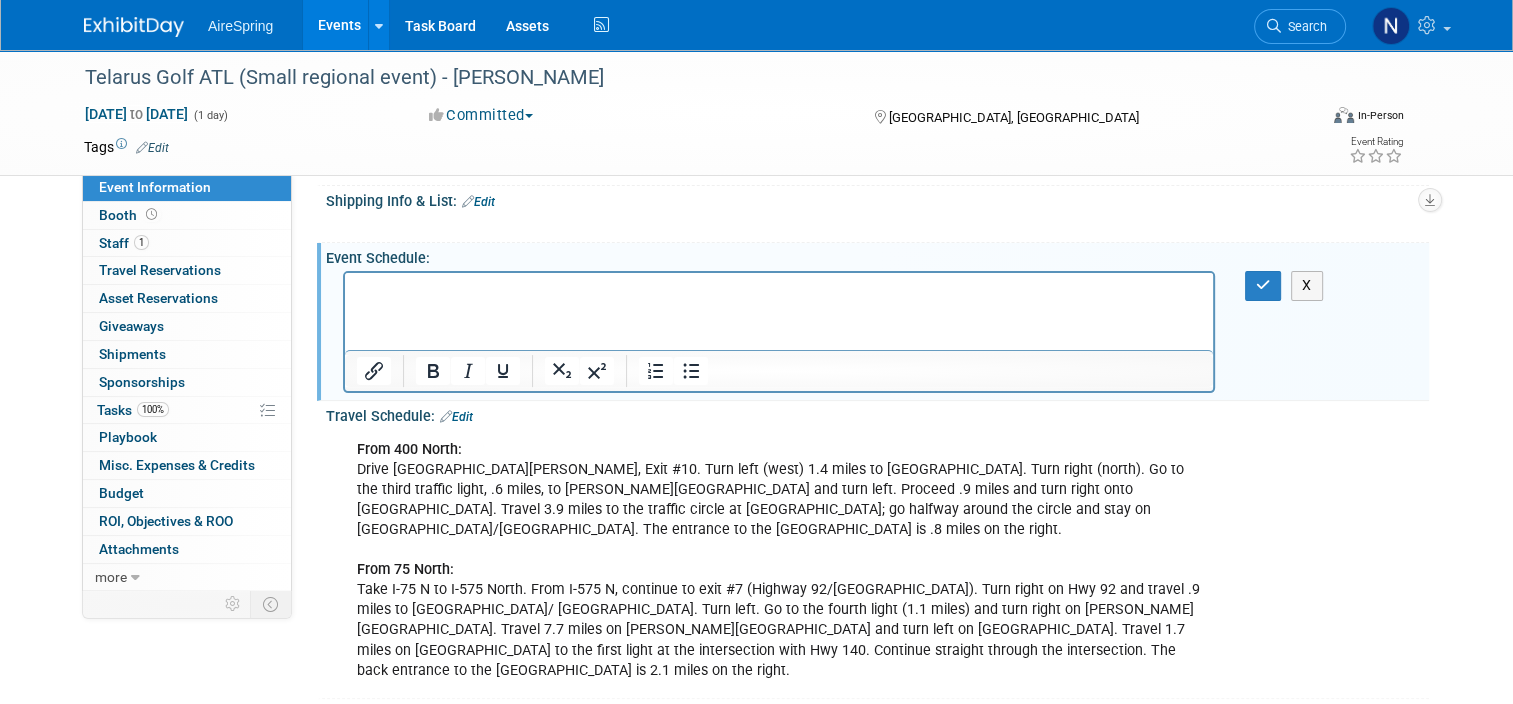 click at bounding box center (779, 291) 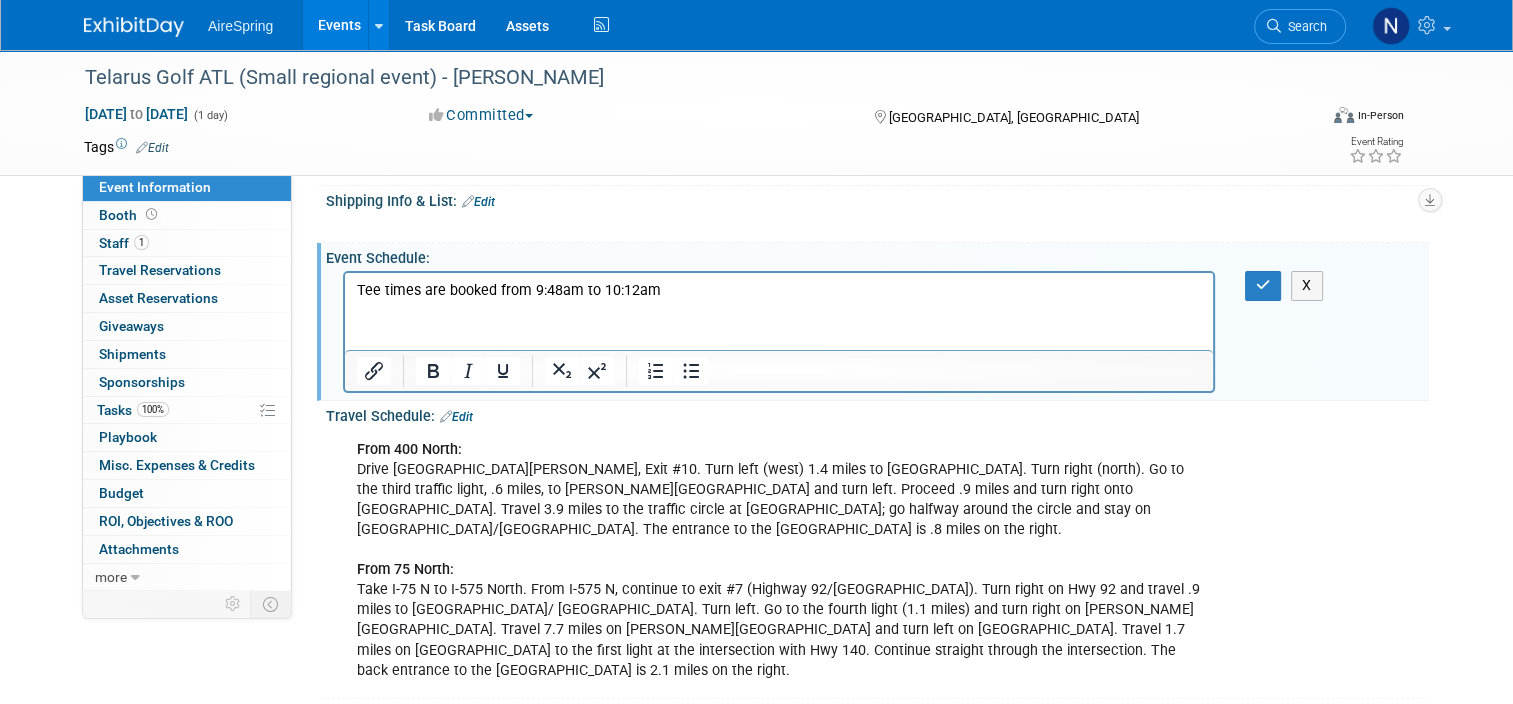 click on "Tee times are booked from 9:48am to 10:12am" at bounding box center [779, 291] 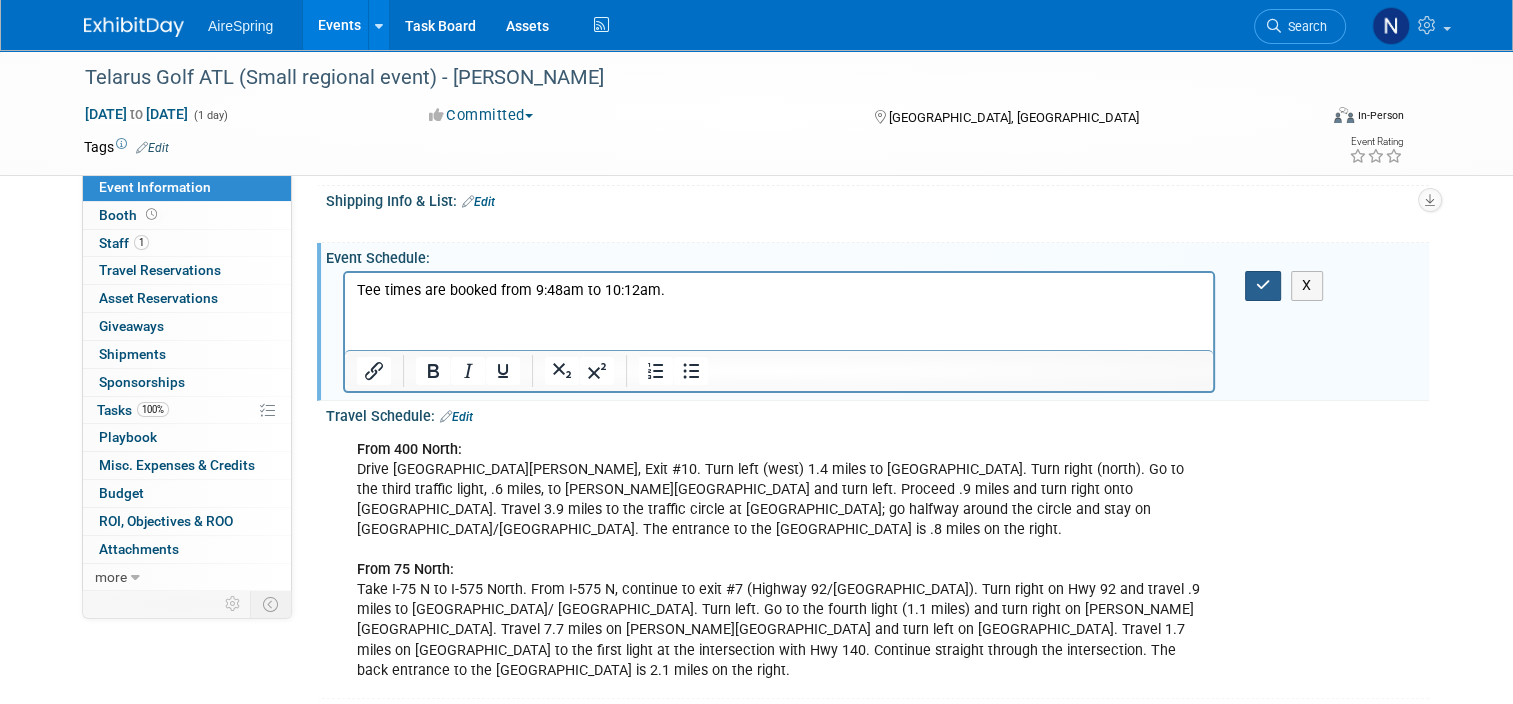 click at bounding box center [1263, 285] 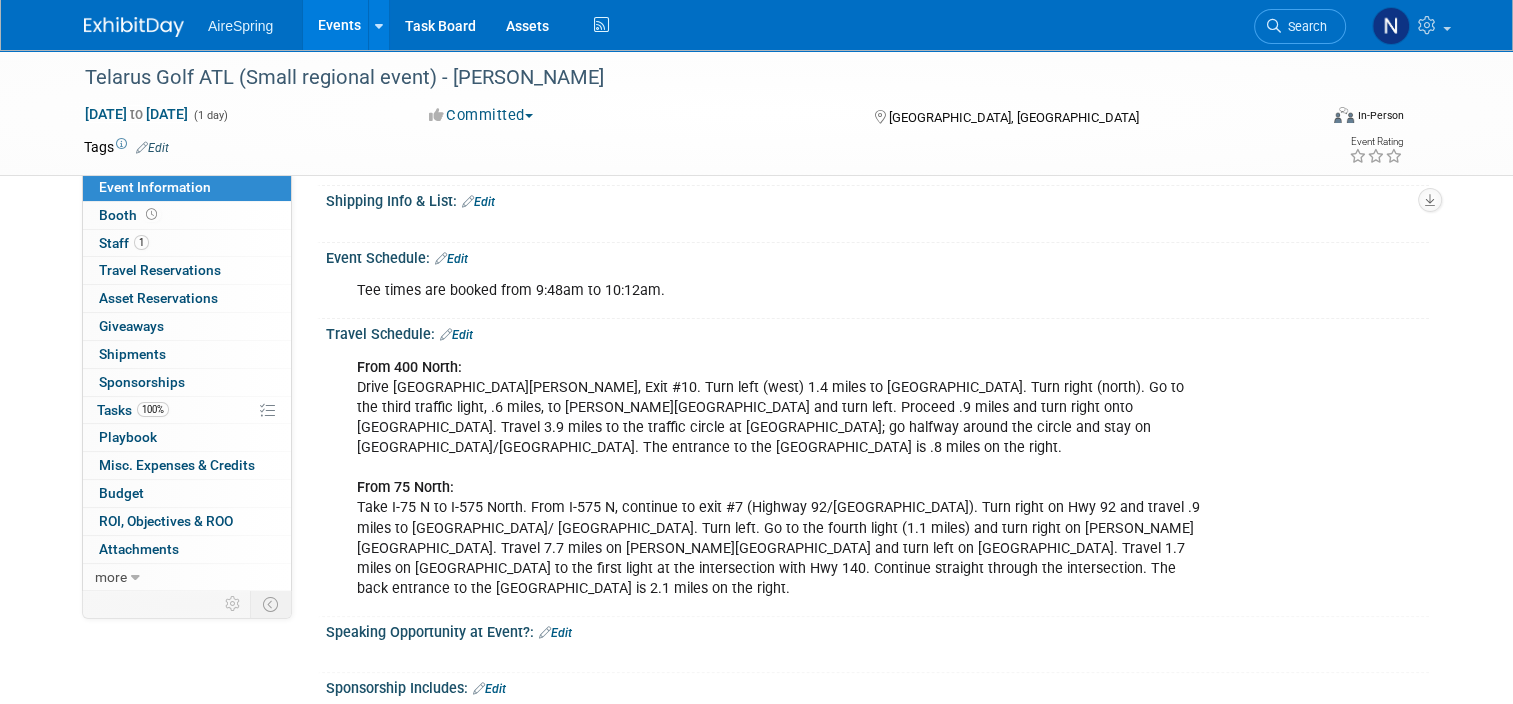 click on "Jul 31, 2025  to  Jul 31, 2025" at bounding box center [136, 114] 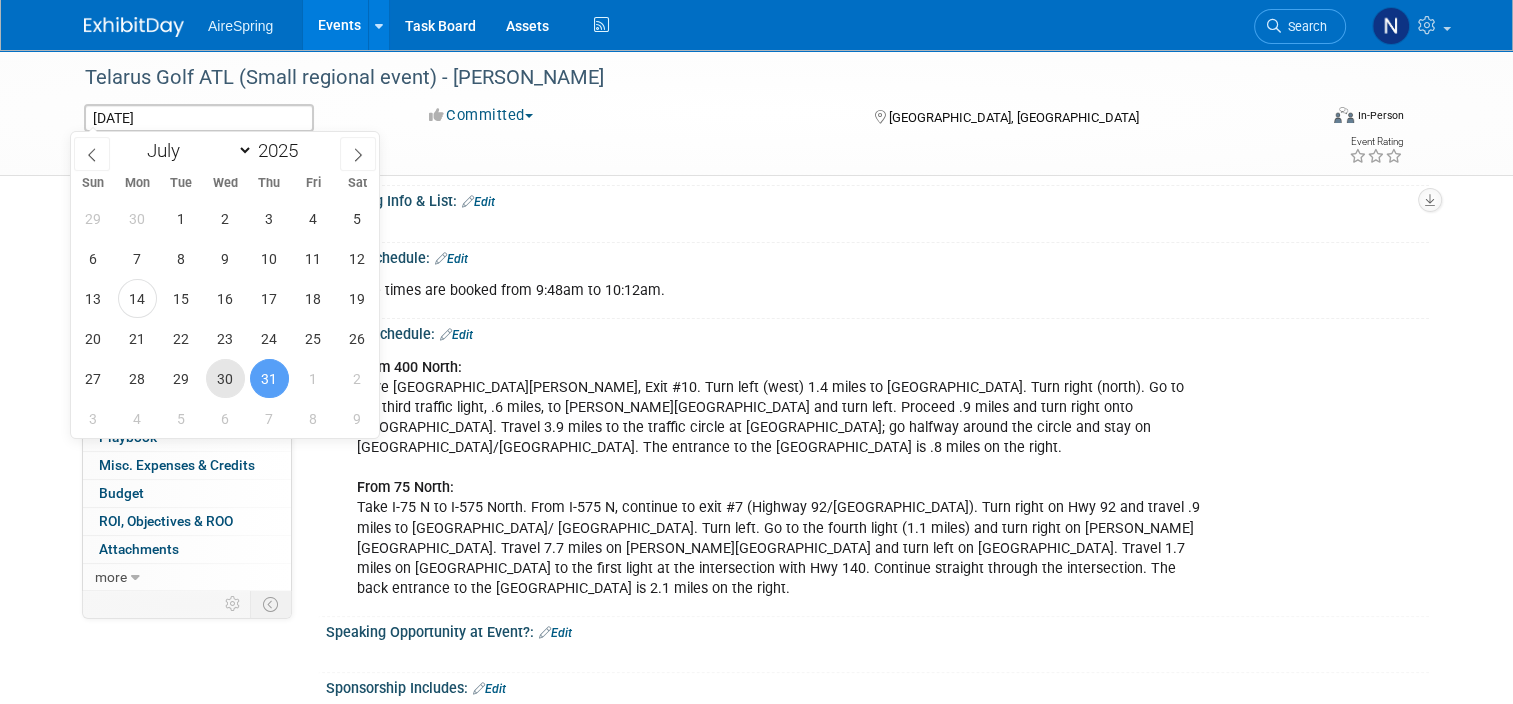 click on "30" at bounding box center [225, 378] 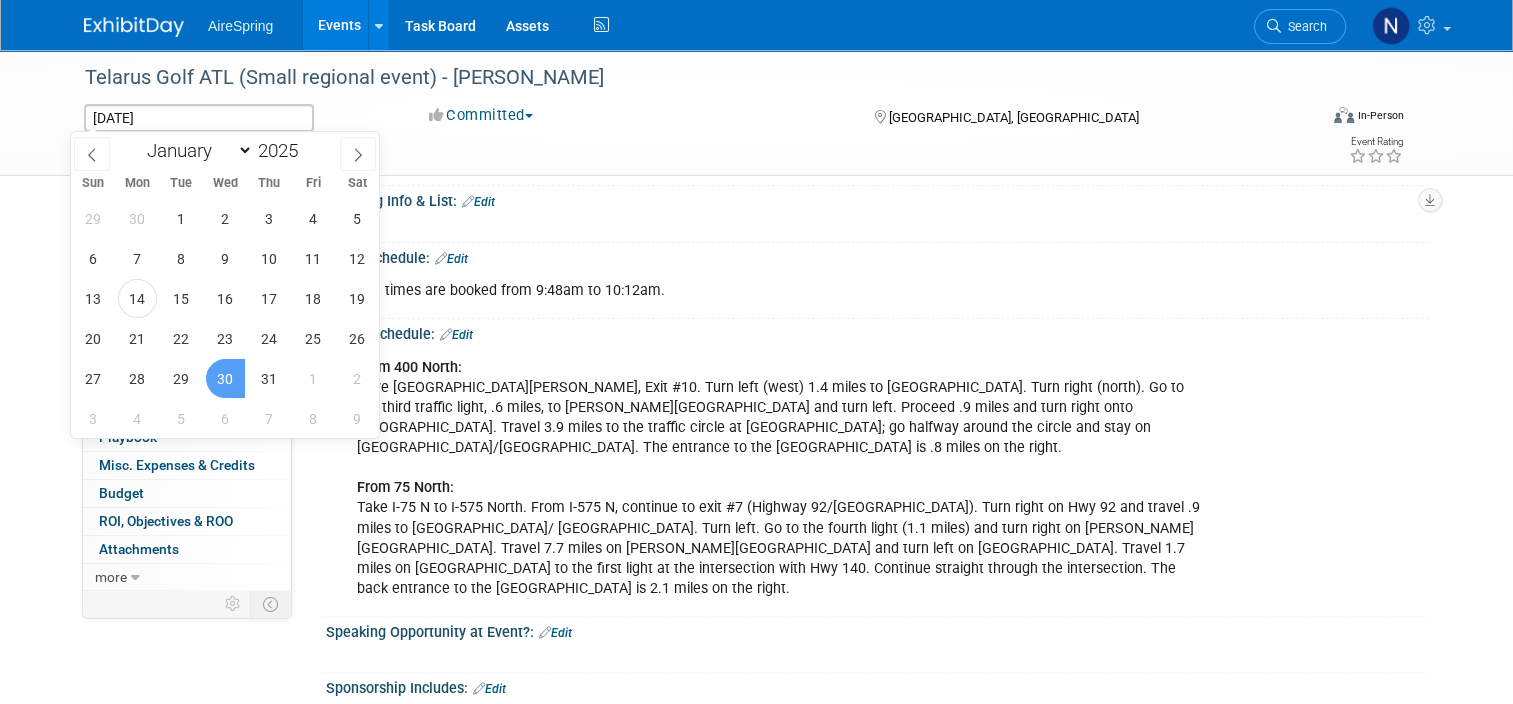 click on "30" at bounding box center [225, 378] 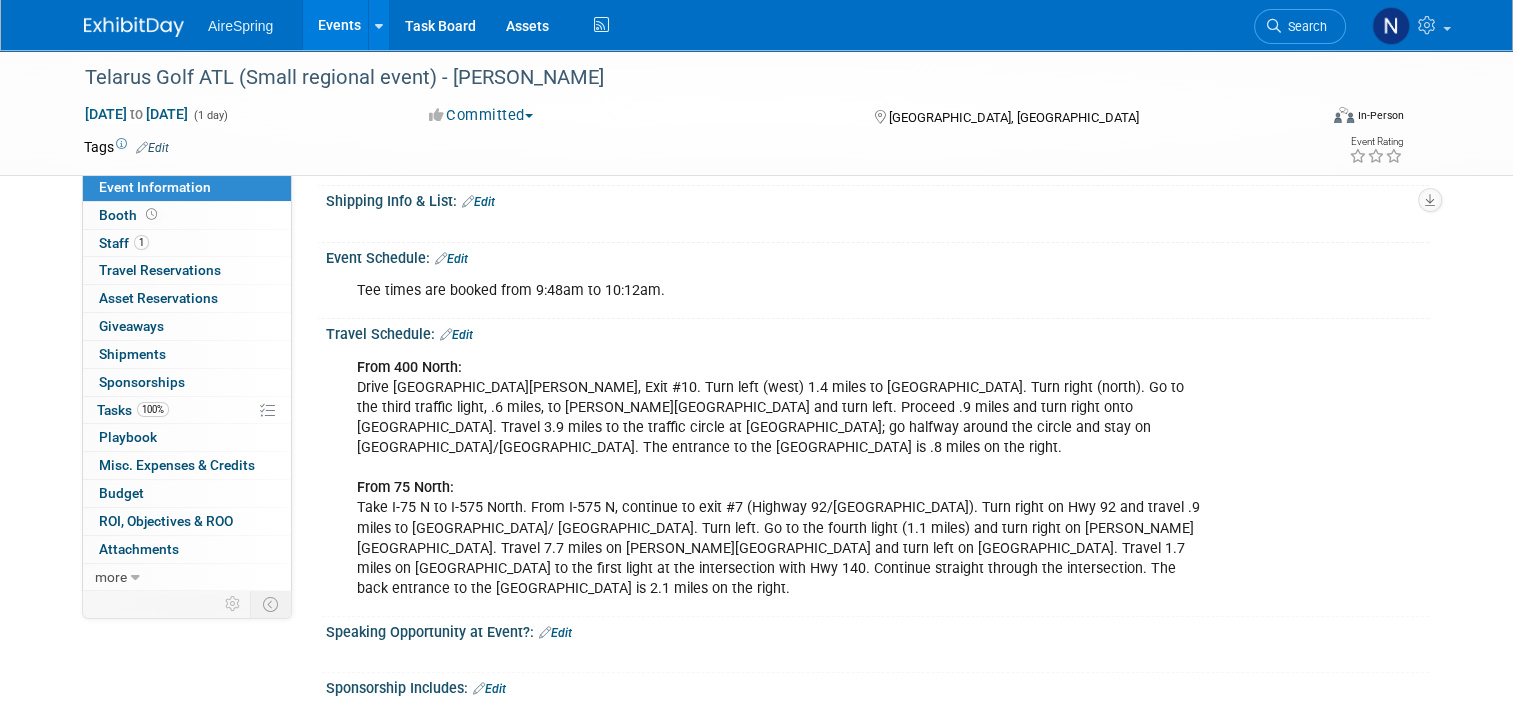 click on "Events" at bounding box center (339, 25) 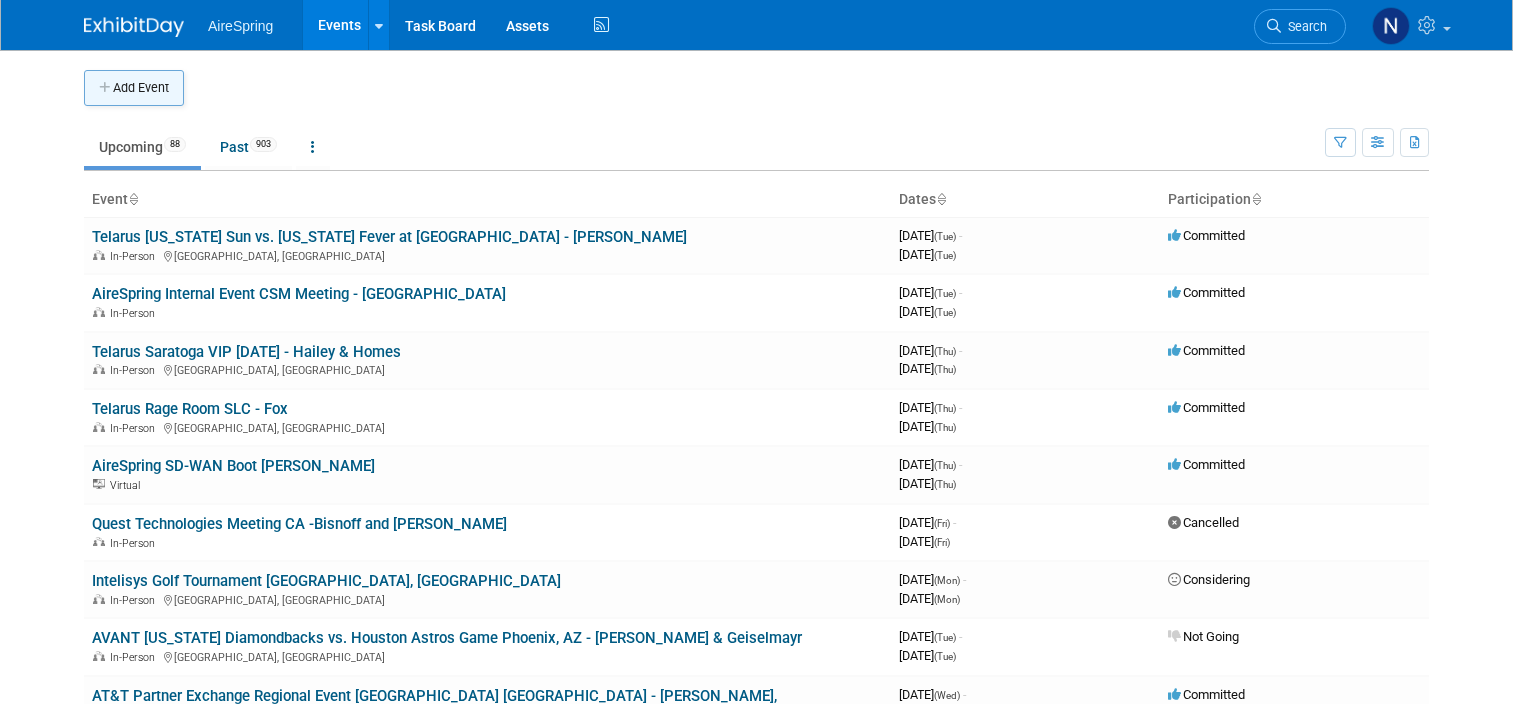scroll, scrollTop: 0, scrollLeft: 0, axis: both 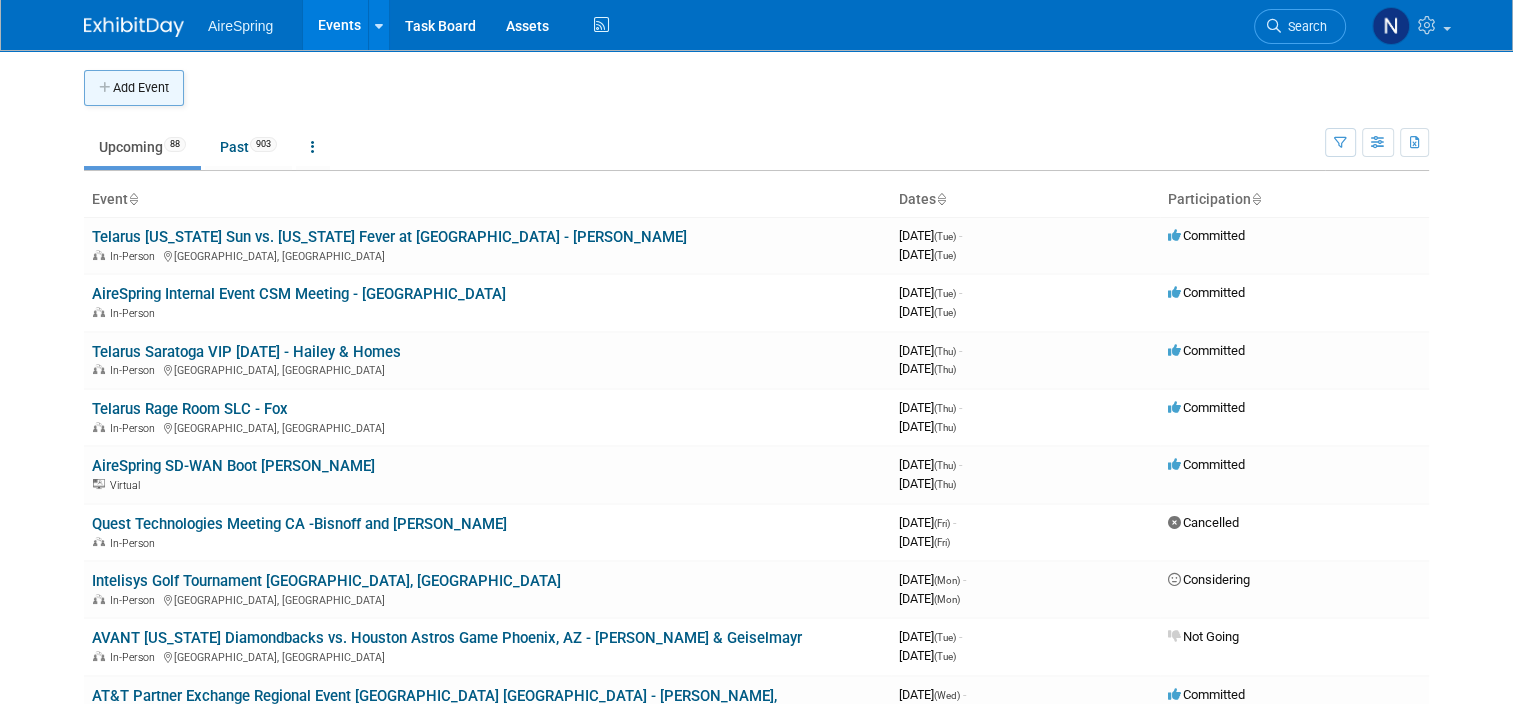 click on "Add Event" at bounding box center [134, 88] 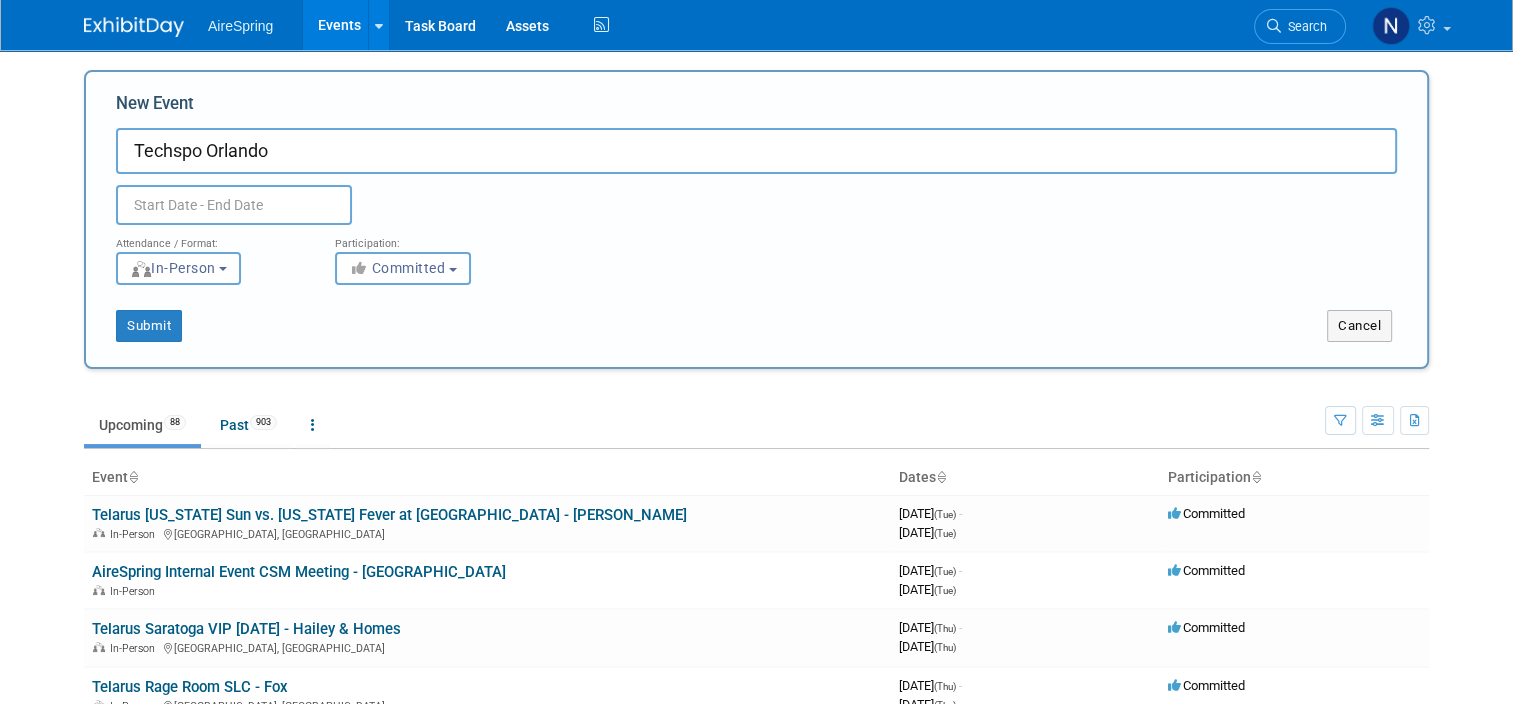 type on "Techspo Orlando" 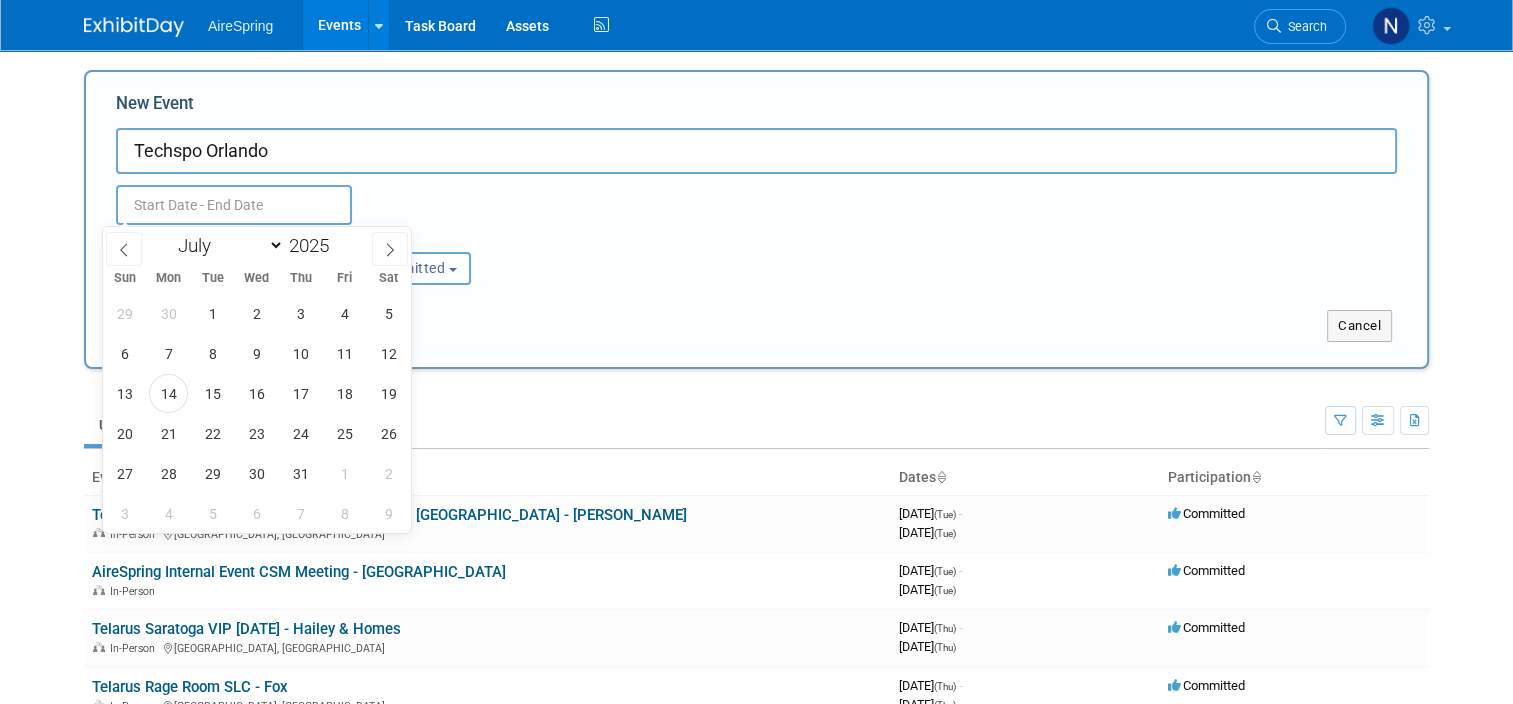 click at bounding box center (234, 205) 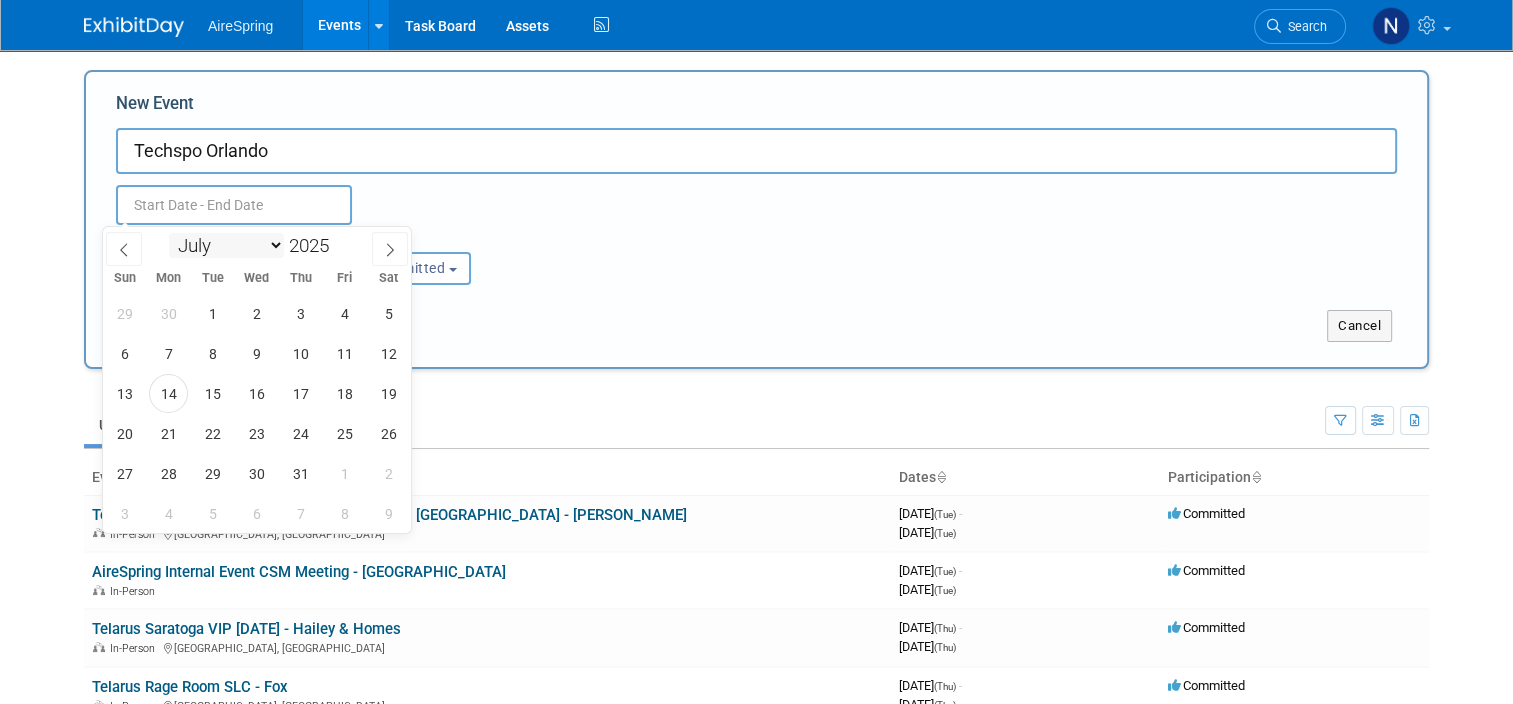 click on "January February March April May June July August September October November December" at bounding box center (226, 245) 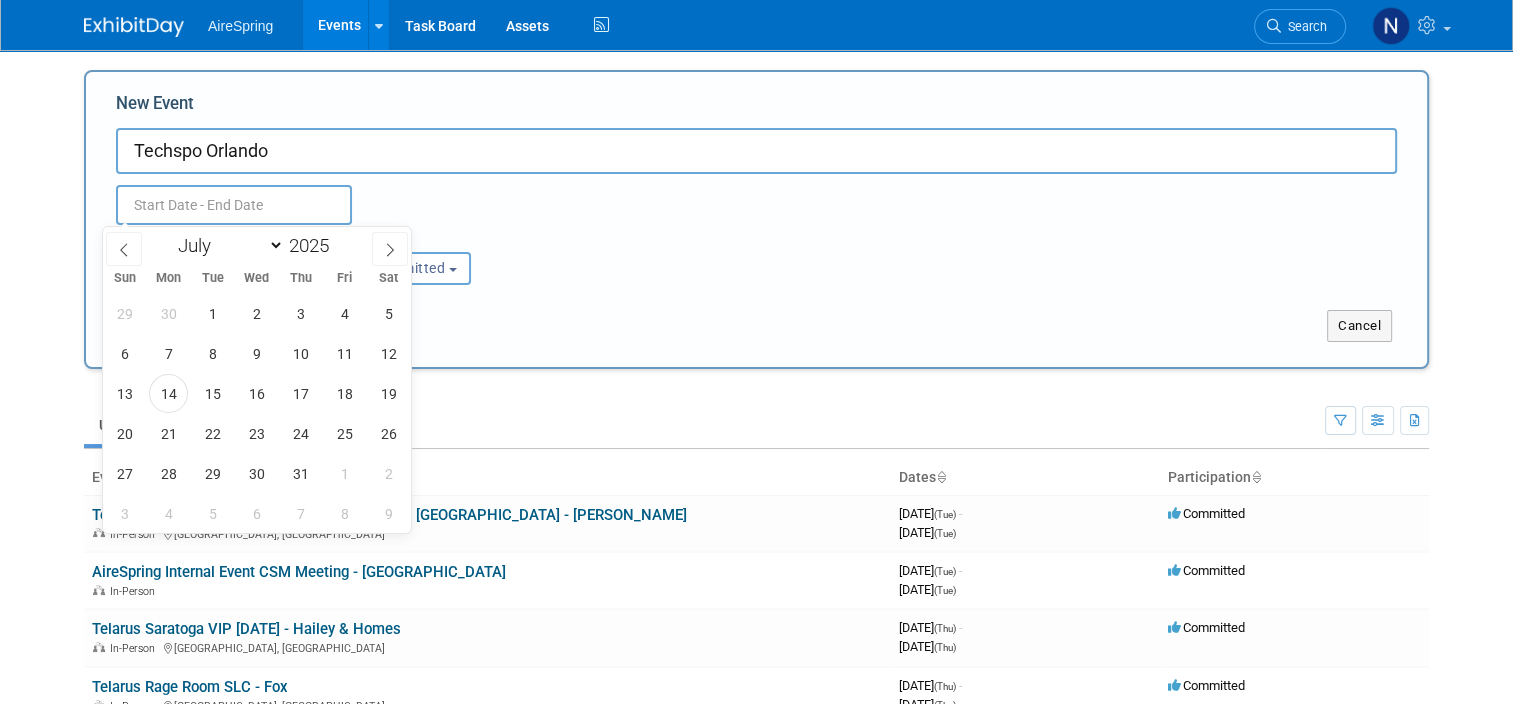 select on "10" 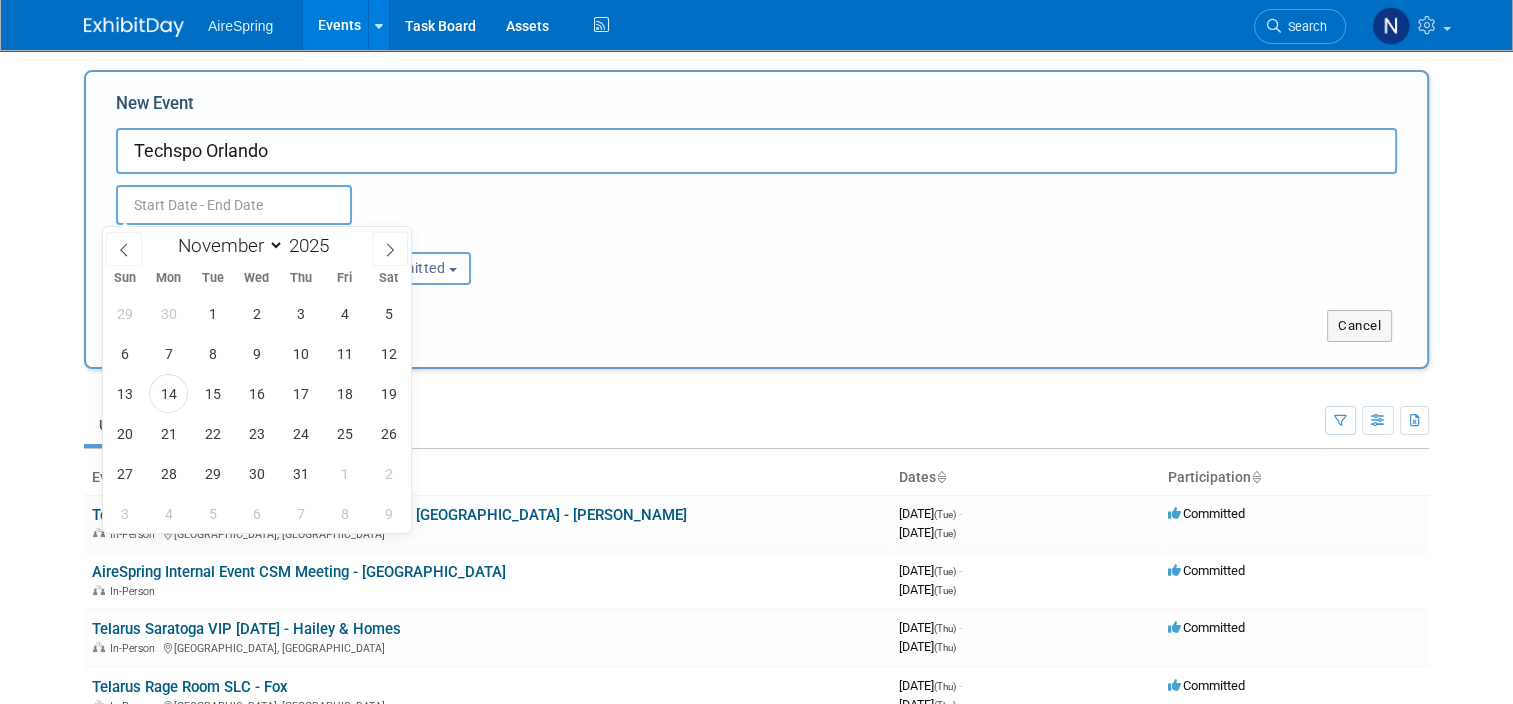 click on "January February March April May June July August September October November December" at bounding box center [226, 245] 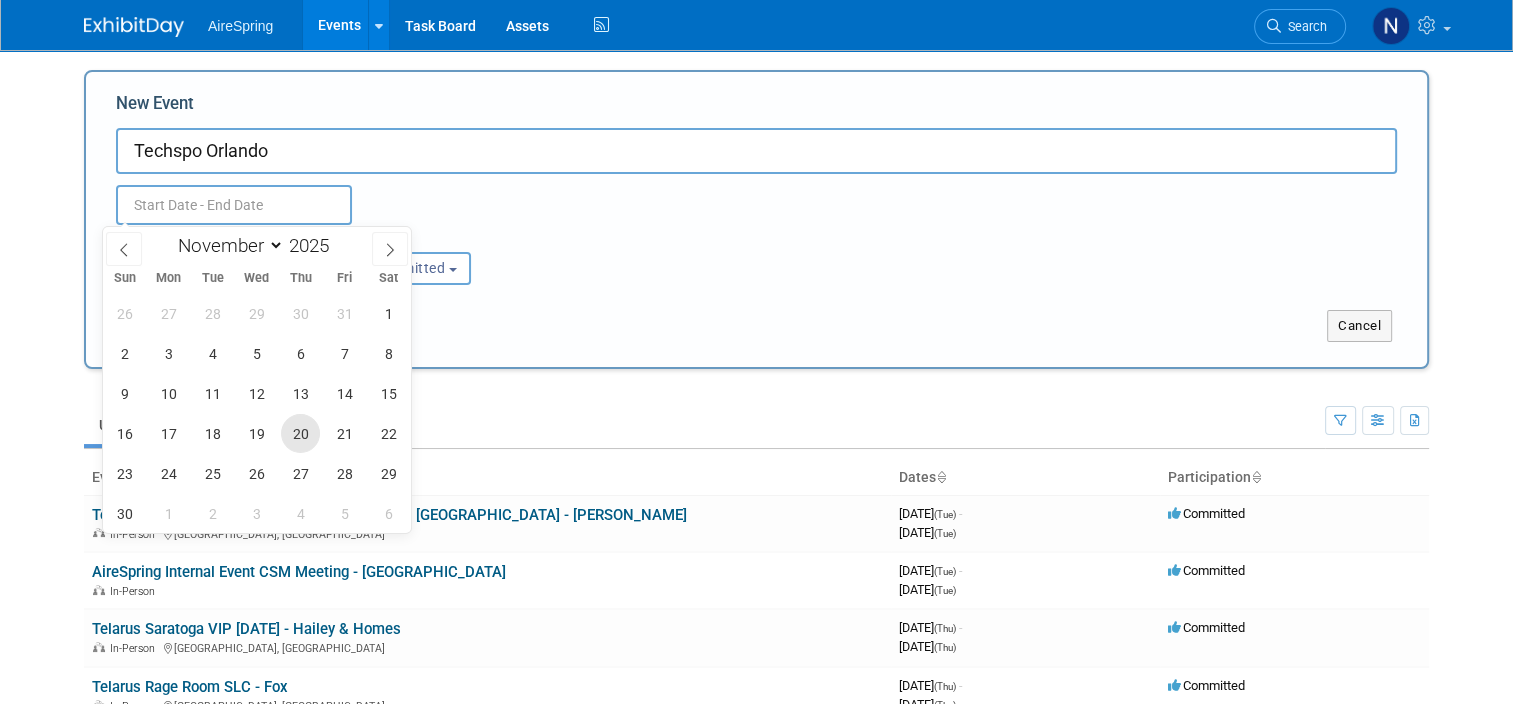 click on "20" at bounding box center (300, 433) 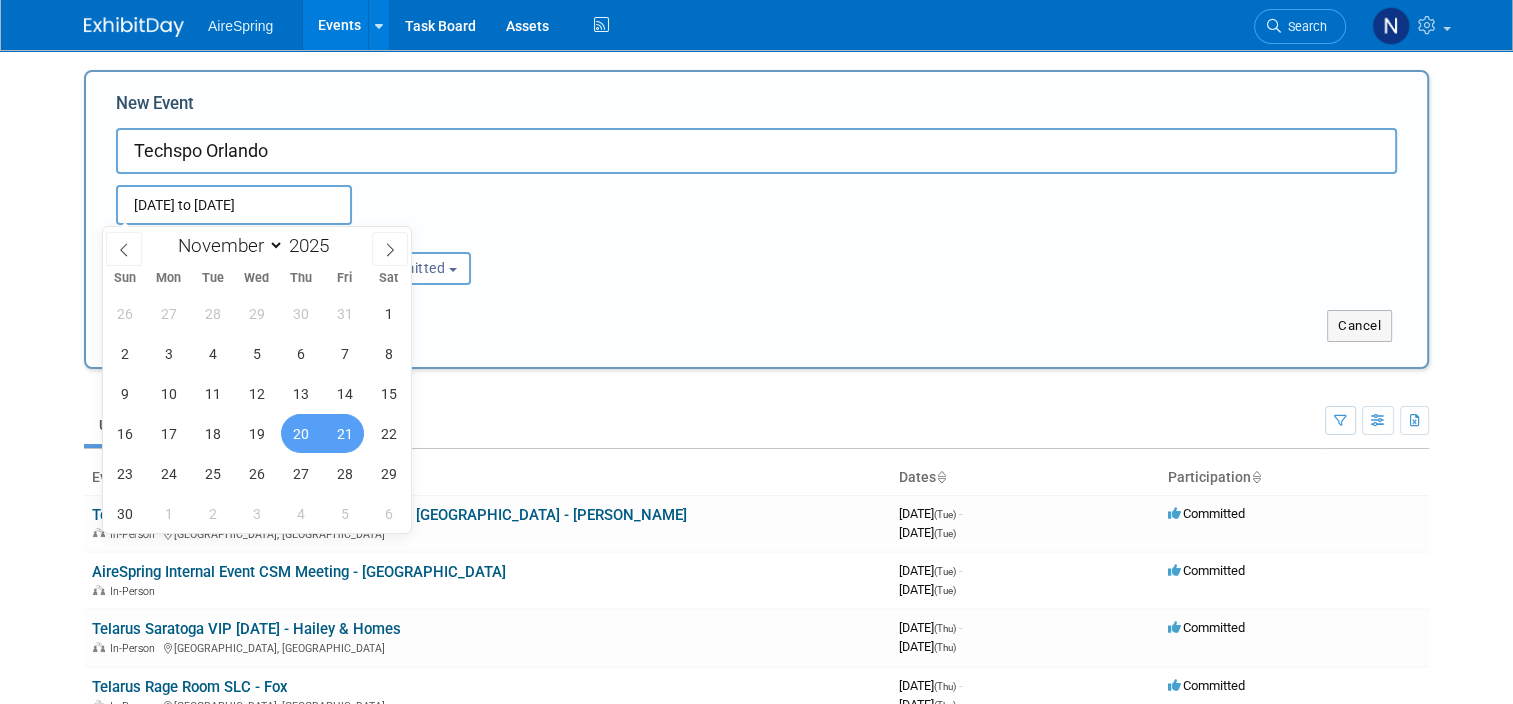 click on "21" at bounding box center [344, 433] 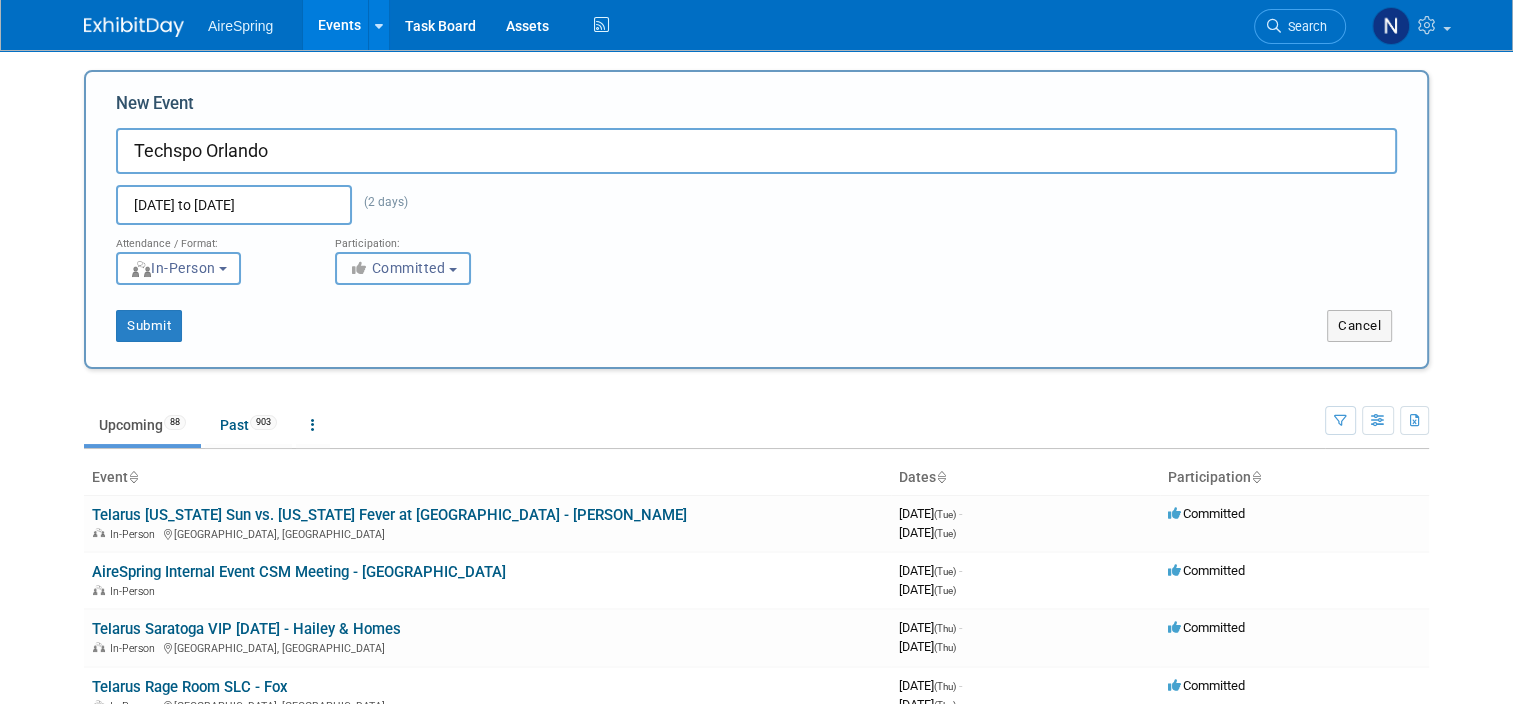 click on "Committed" at bounding box center (403, 268) 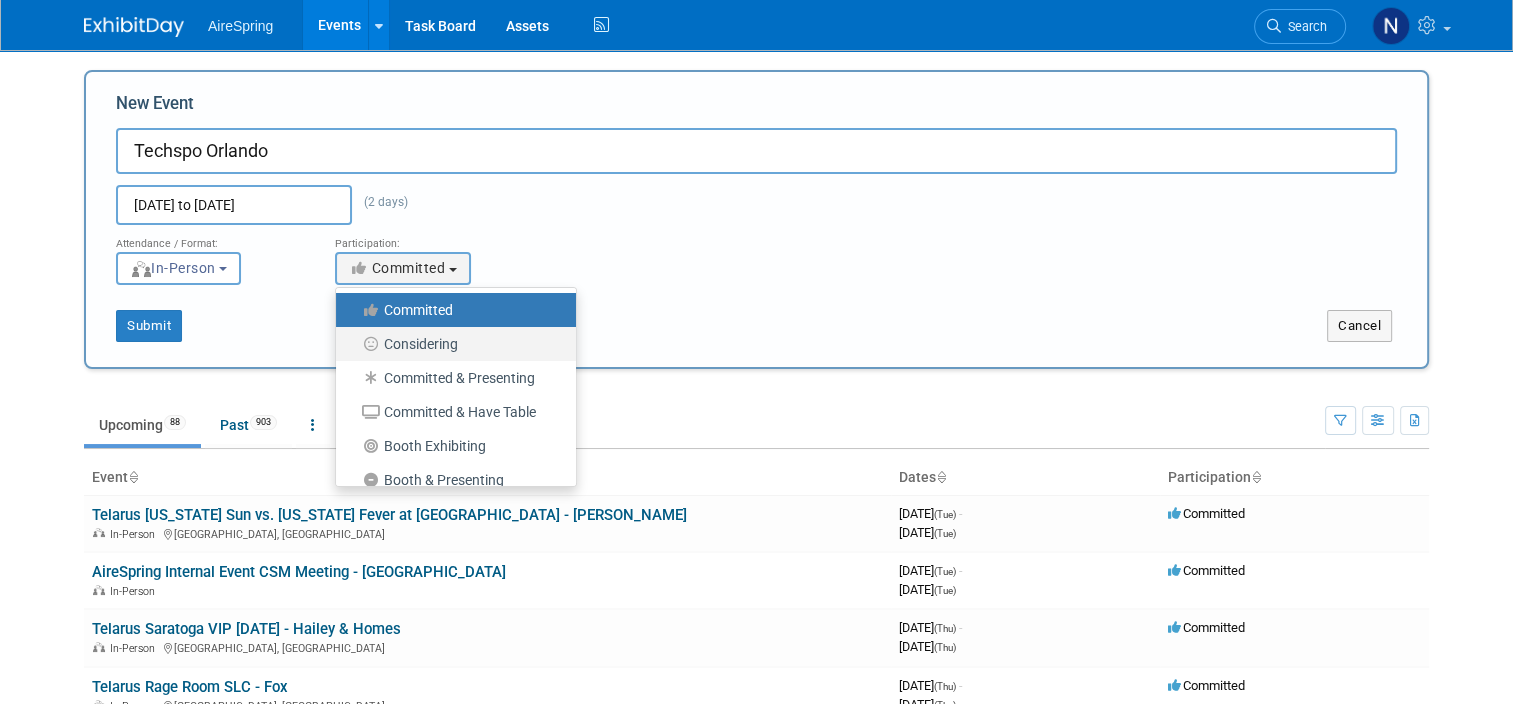 click on "Considering" at bounding box center [451, 344] 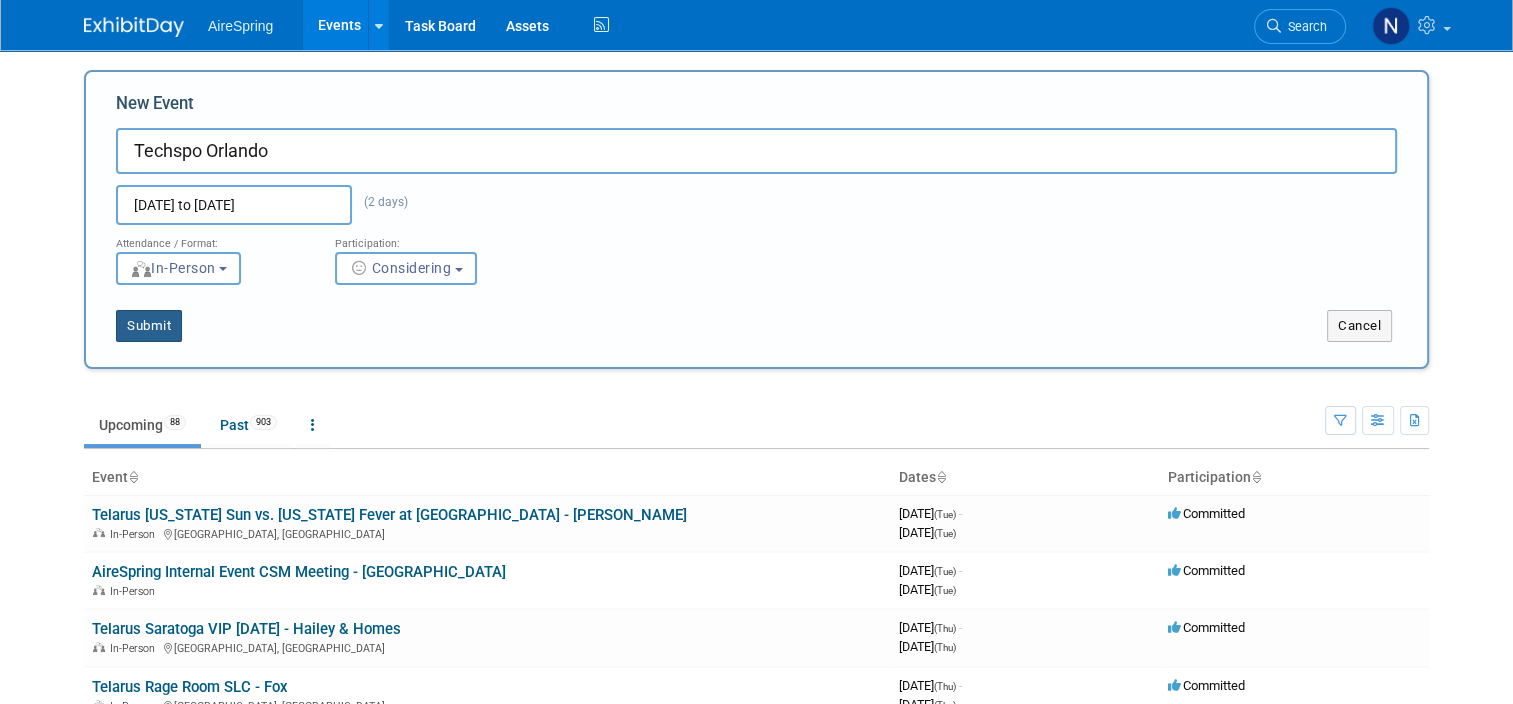 click on "Submit" at bounding box center [149, 326] 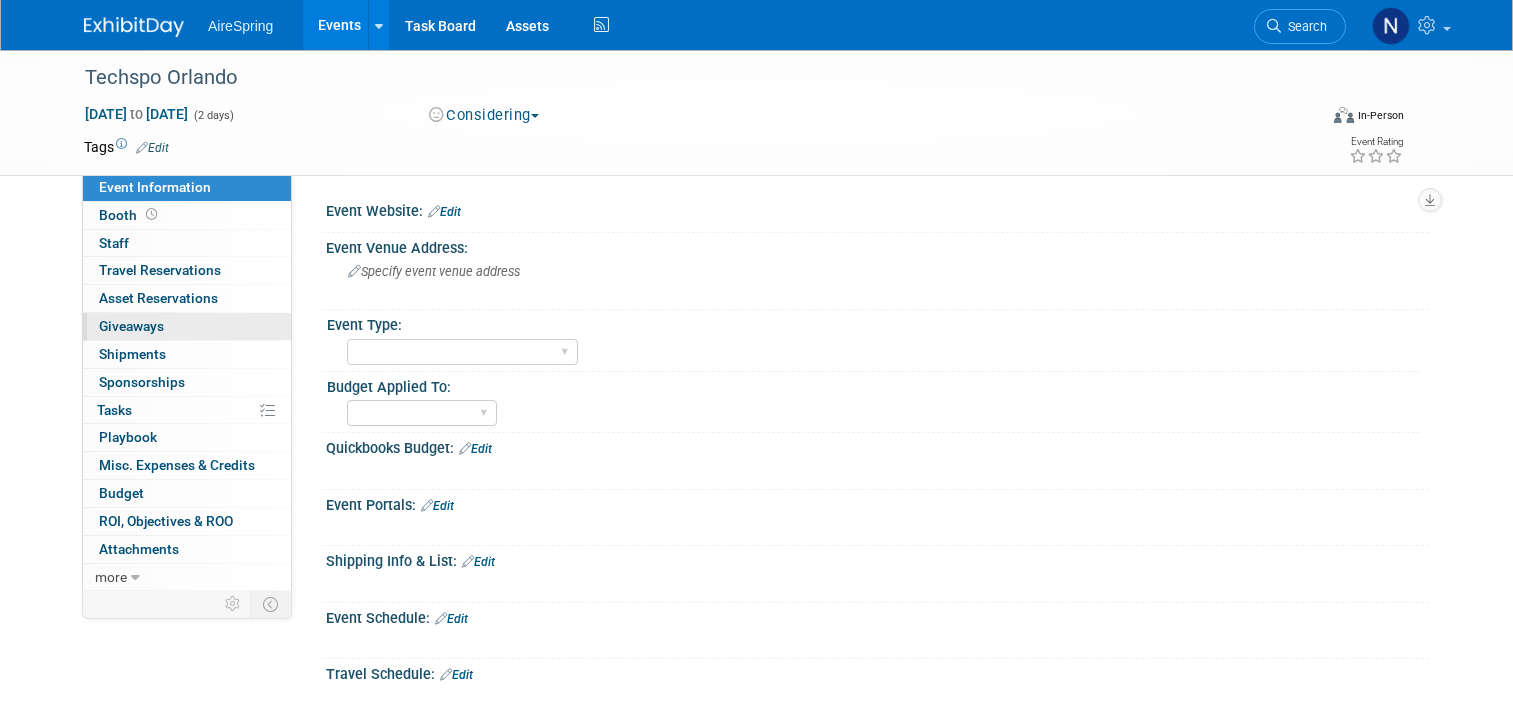 scroll, scrollTop: 0, scrollLeft: 0, axis: both 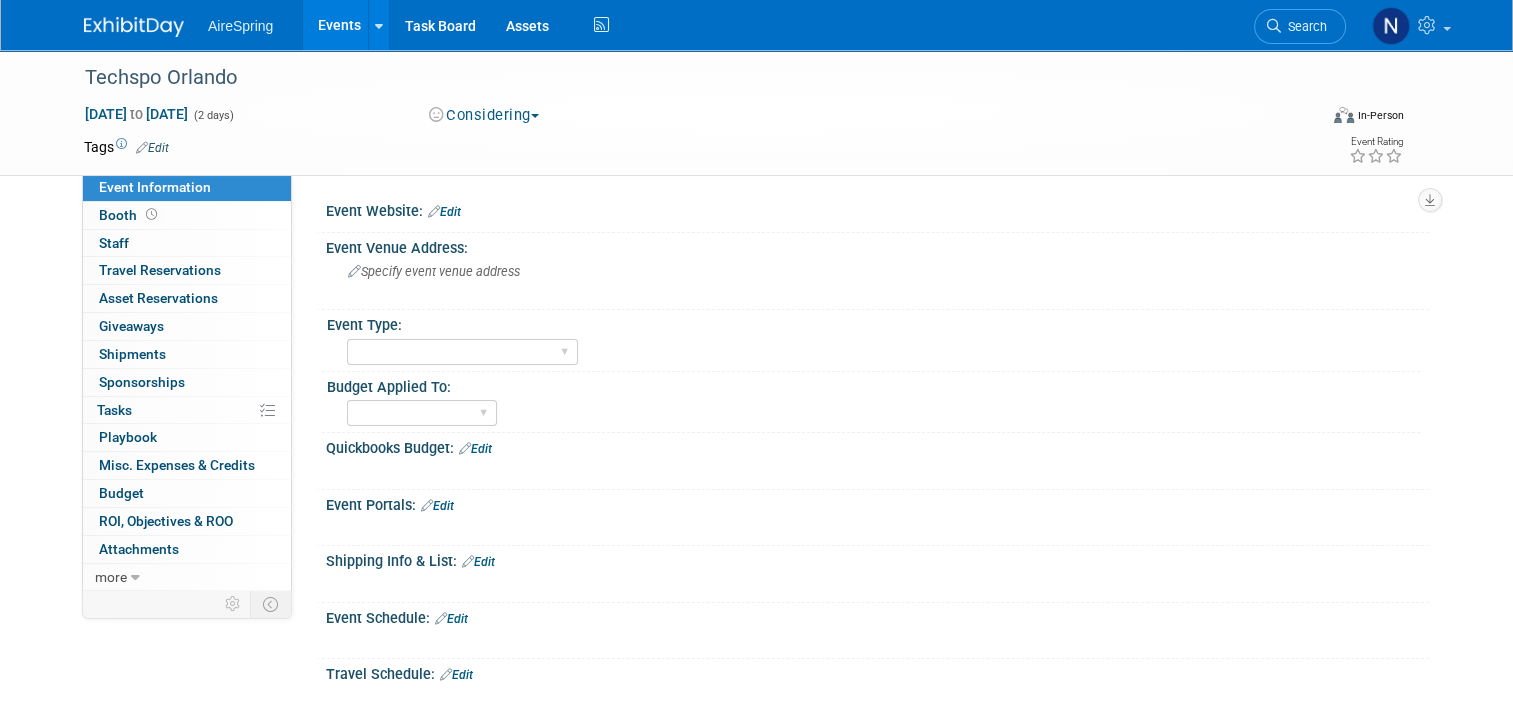 click on "Edit" at bounding box center (444, 212) 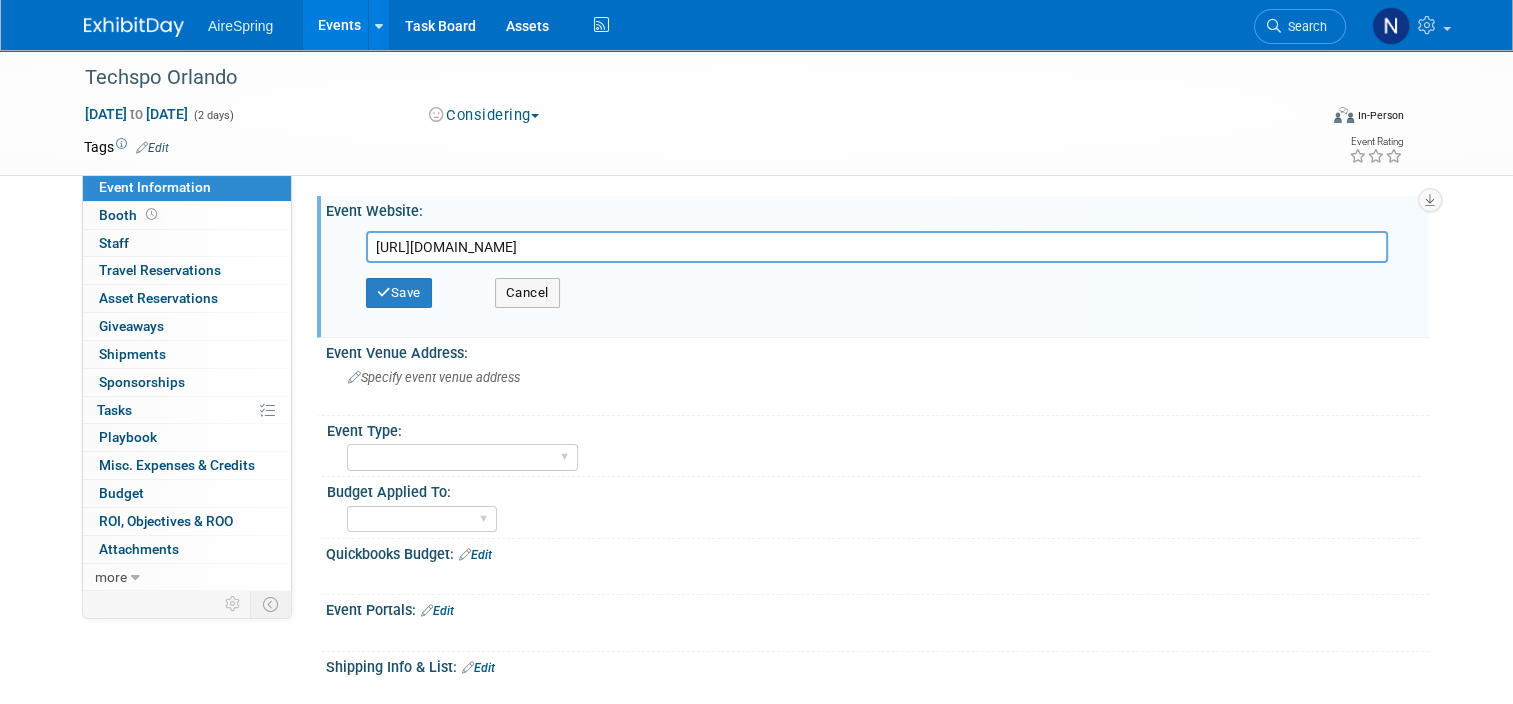 scroll, scrollTop: 0, scrollLeft: 85, axis: horizontal 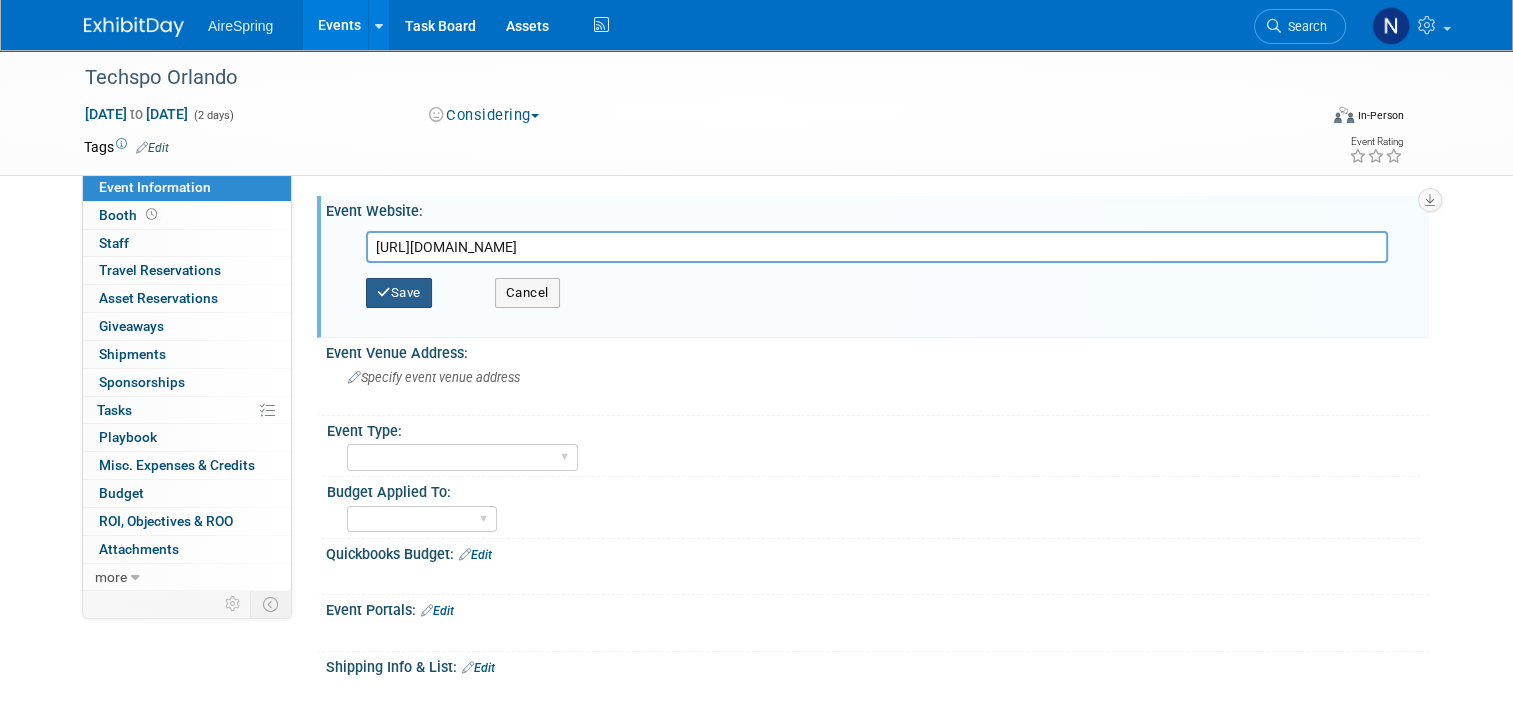 type on "https://register.digimarcon.com/event/8d94ad57-70f9-48c0-aca3-07b8401f21b6/regPage:170626cd-94d7-4d51-a4a3-f8b1b0b4ec69?rp=c371b1ce-34a4-4579-8d2e-6a6a9db0bd9f" 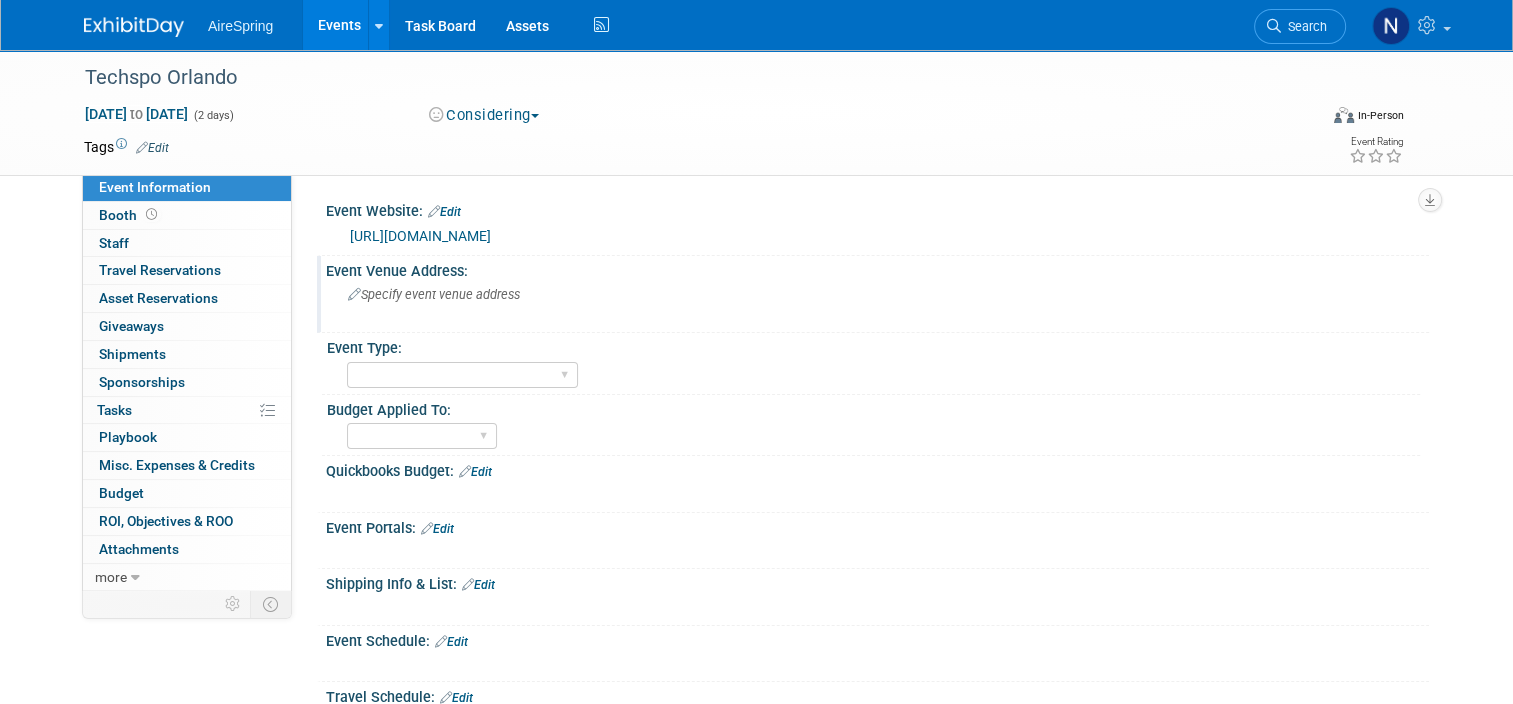 click on "Specify event venue address" at bounding box center (556, 302) 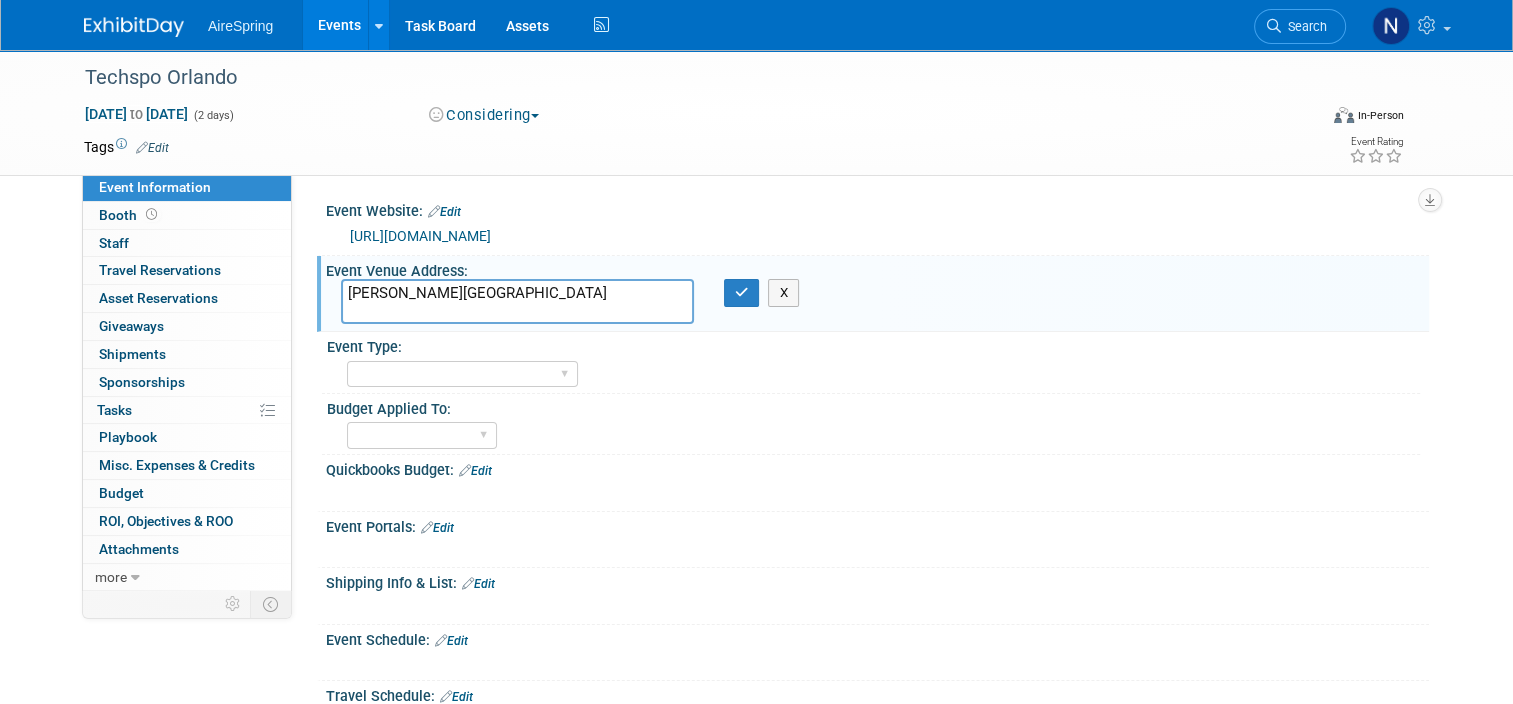 paste on "6000 West Osceola Parkway, Kissimmee, Florida, 34746, USA" 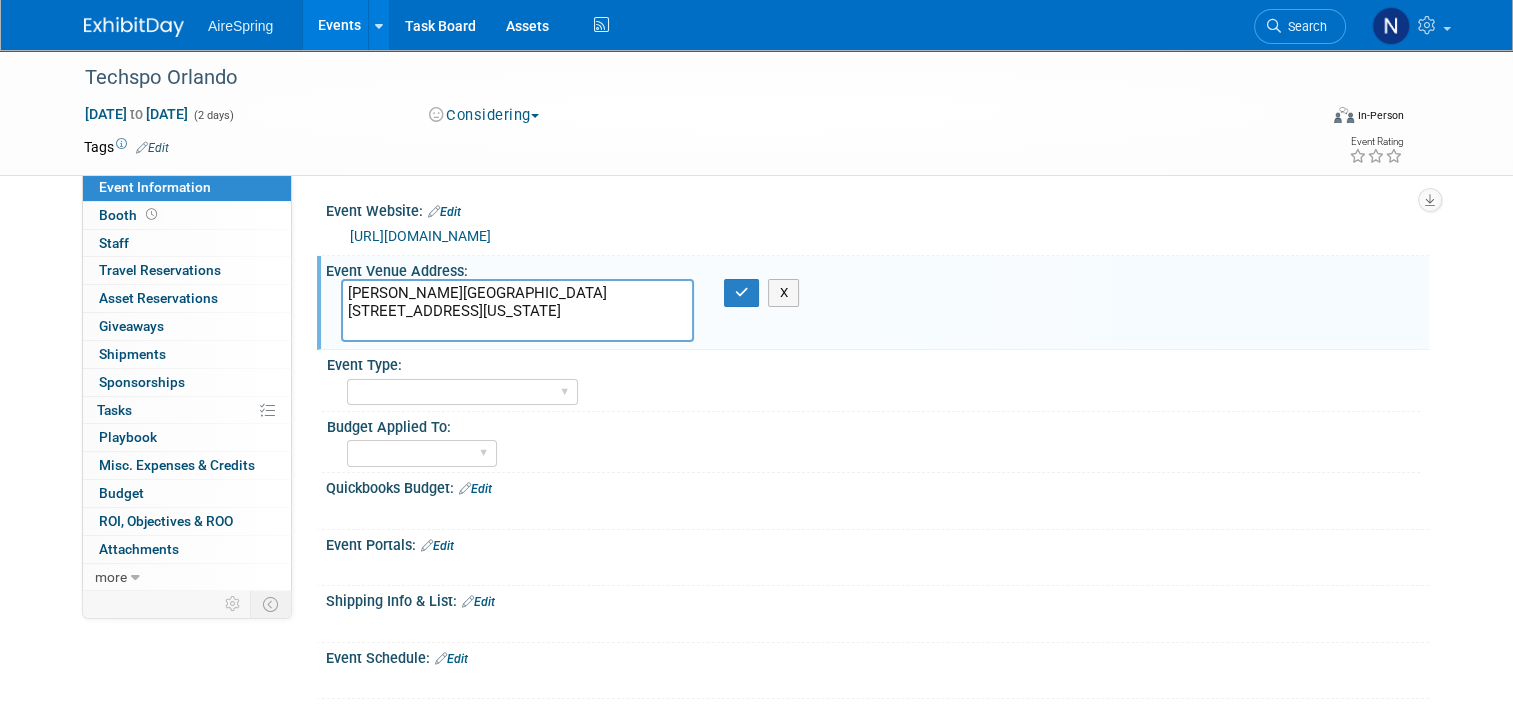 click on "Gaylord Palms Resort & Convention Center
6000 West Osceola Parkway, Kissimmee, Florida, 34746, USA" at bounding box center [517, 310] 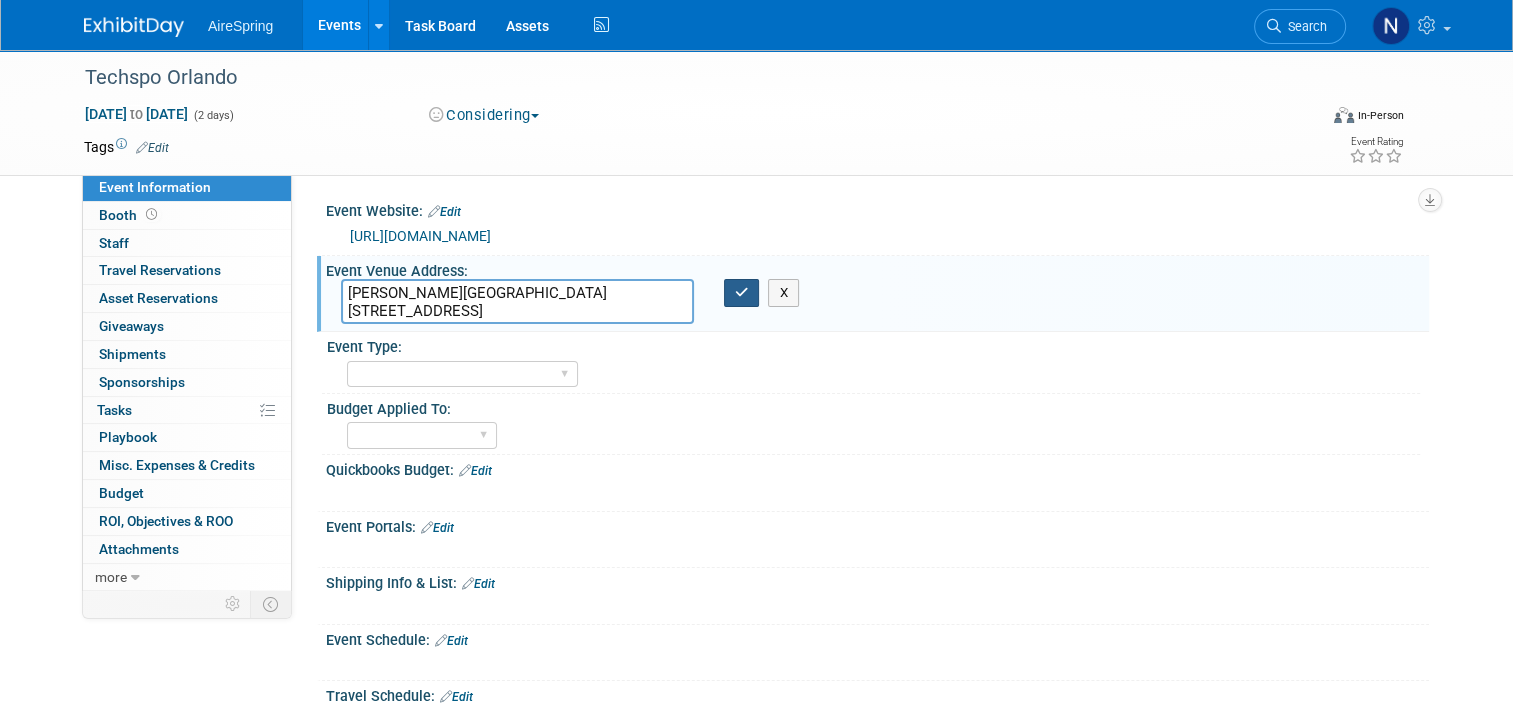 type on "Gaylord Palms Resort & Convention Center
6000 West Osceola Parkway, Kissimmee, FL, 34746" 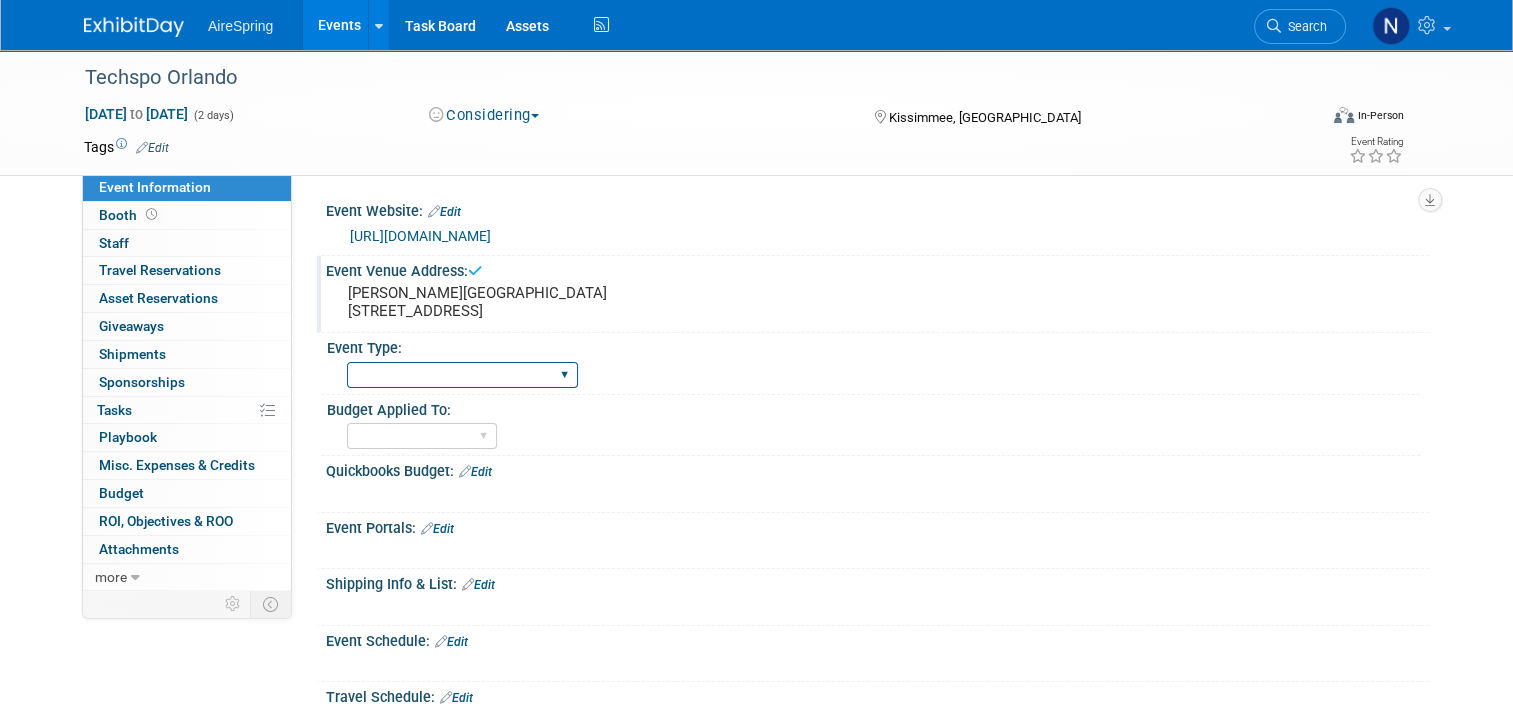 click on "AireSpring Event
AireSpring Internal
Partner Event
Training
Tradeshow - Exhibiting
Tradeshow - Attending
Partner Visit
Customer Visit
Customer Event
Sales Presentation
Conference
Carrier Event (ATT Verizon etc)" at bounding box center (462, 375) 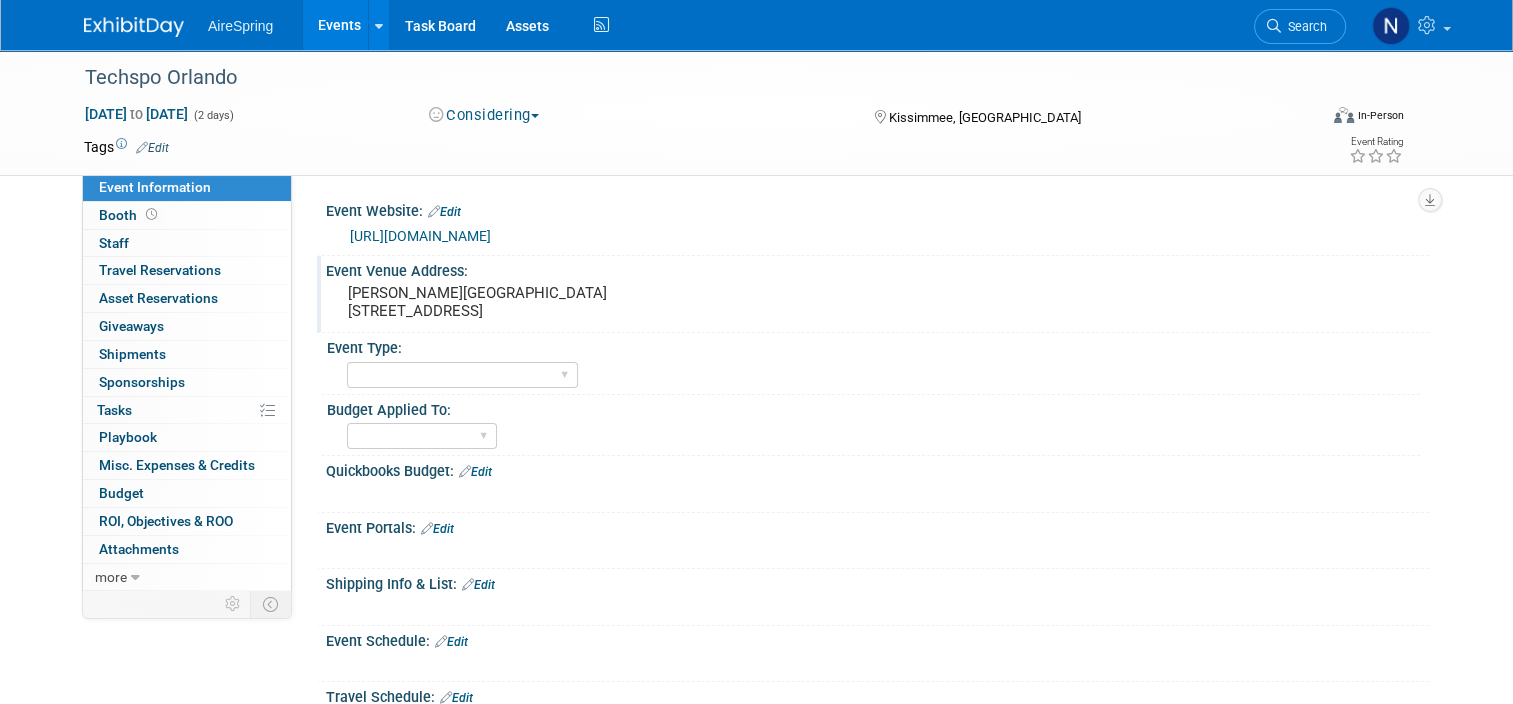 click on "Marketing
Sales
Operations
Customer" at bounding box center (883, 434) 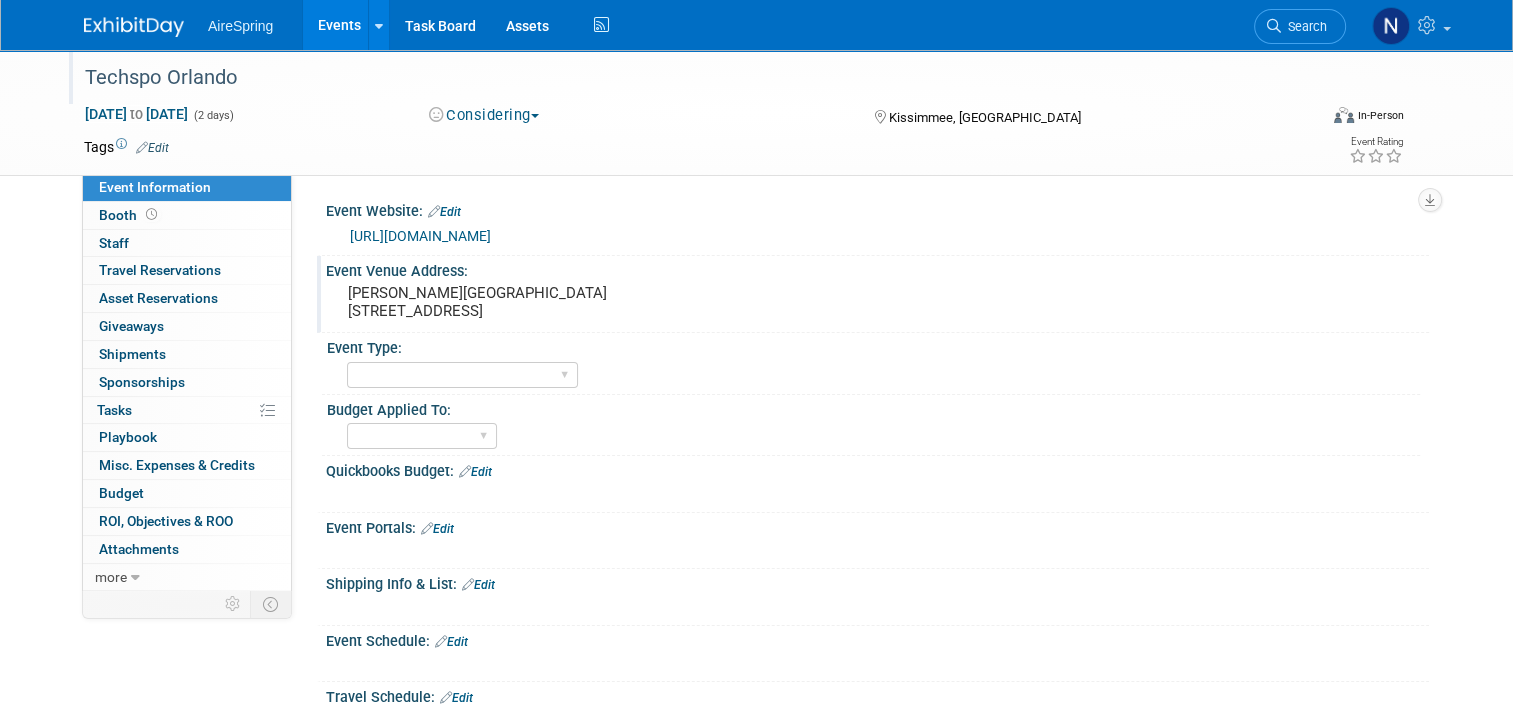 click on "Techspo Orlando" at bounding box center [685, 78] 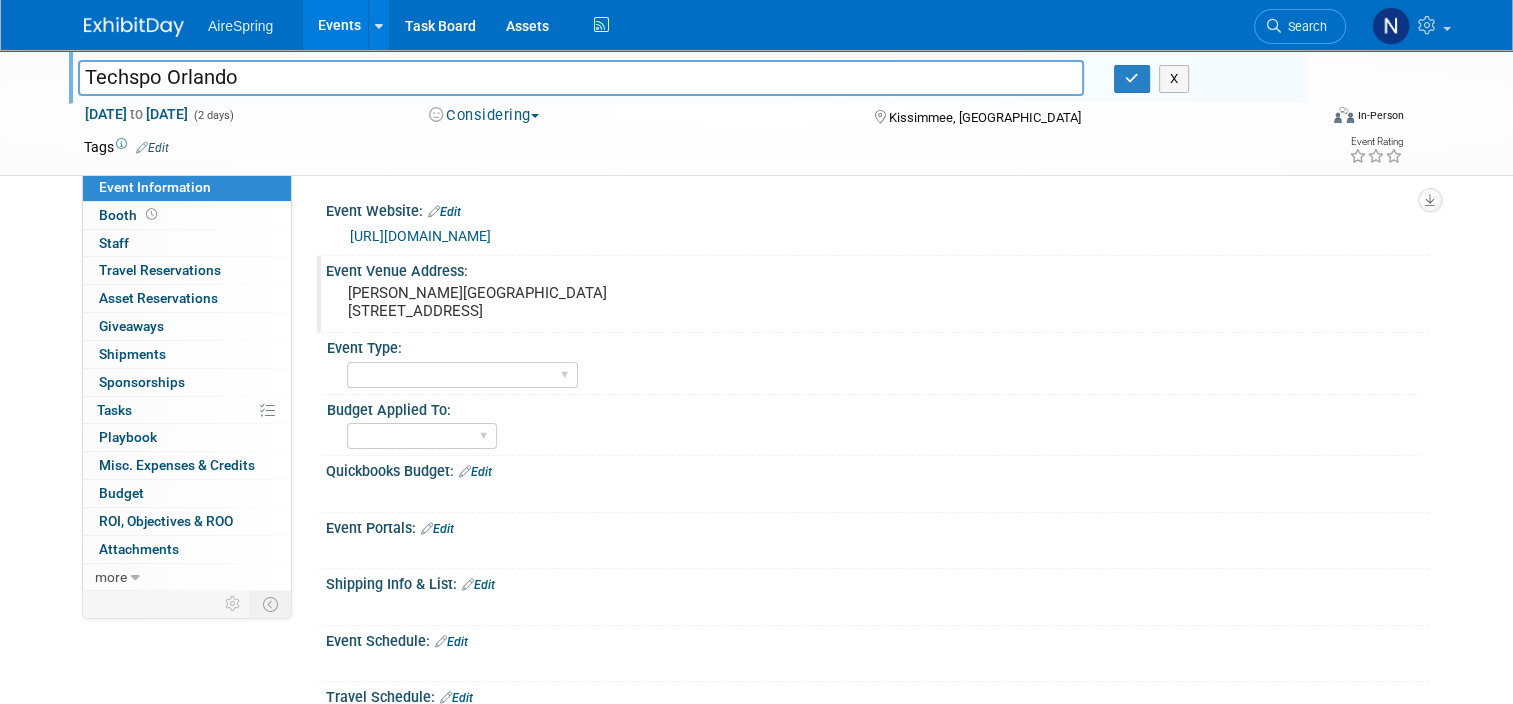drag, startPoint x: 148, startPoint y: 79, endPoint x: 84, endPoint y: 76, distance: 64.070274 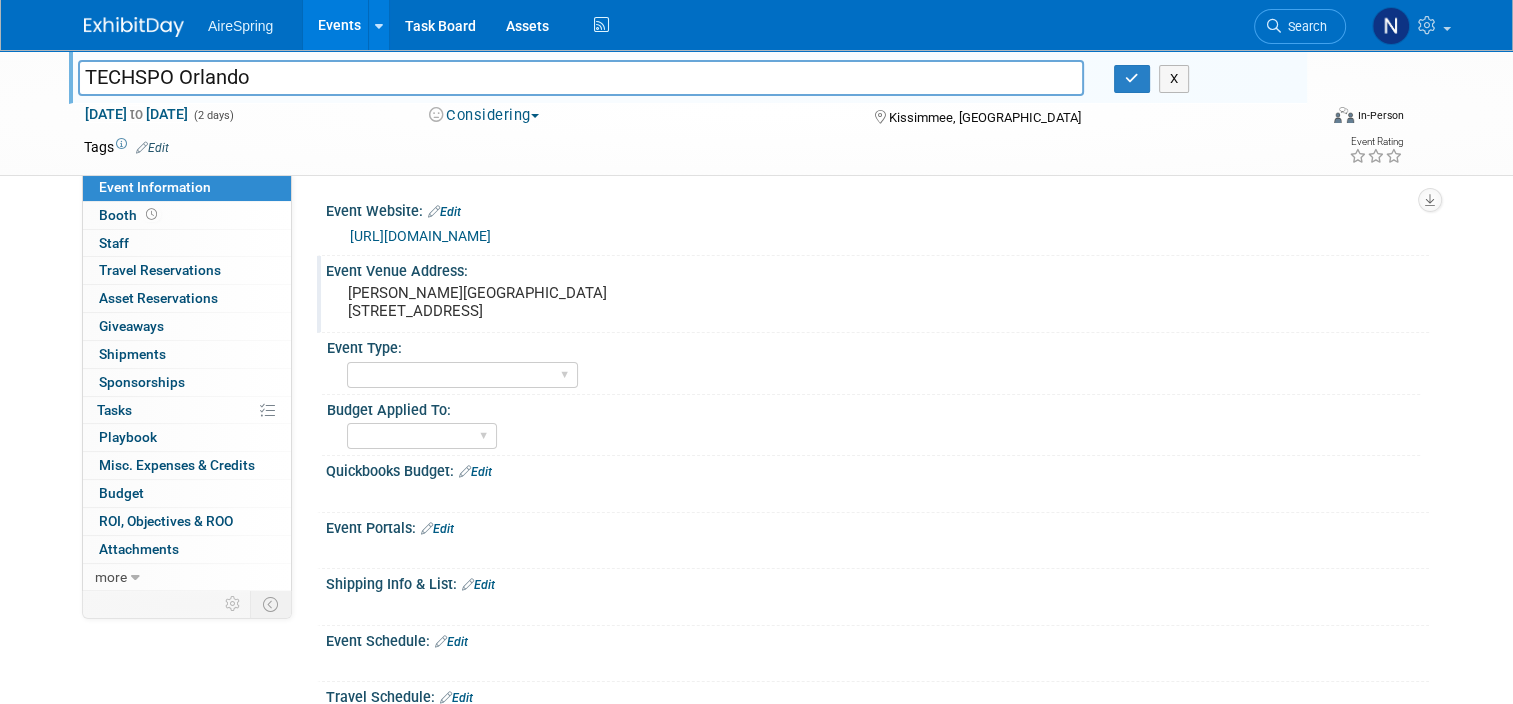 click on "TECHSPO Orlando" at bounding box center [581, 77] 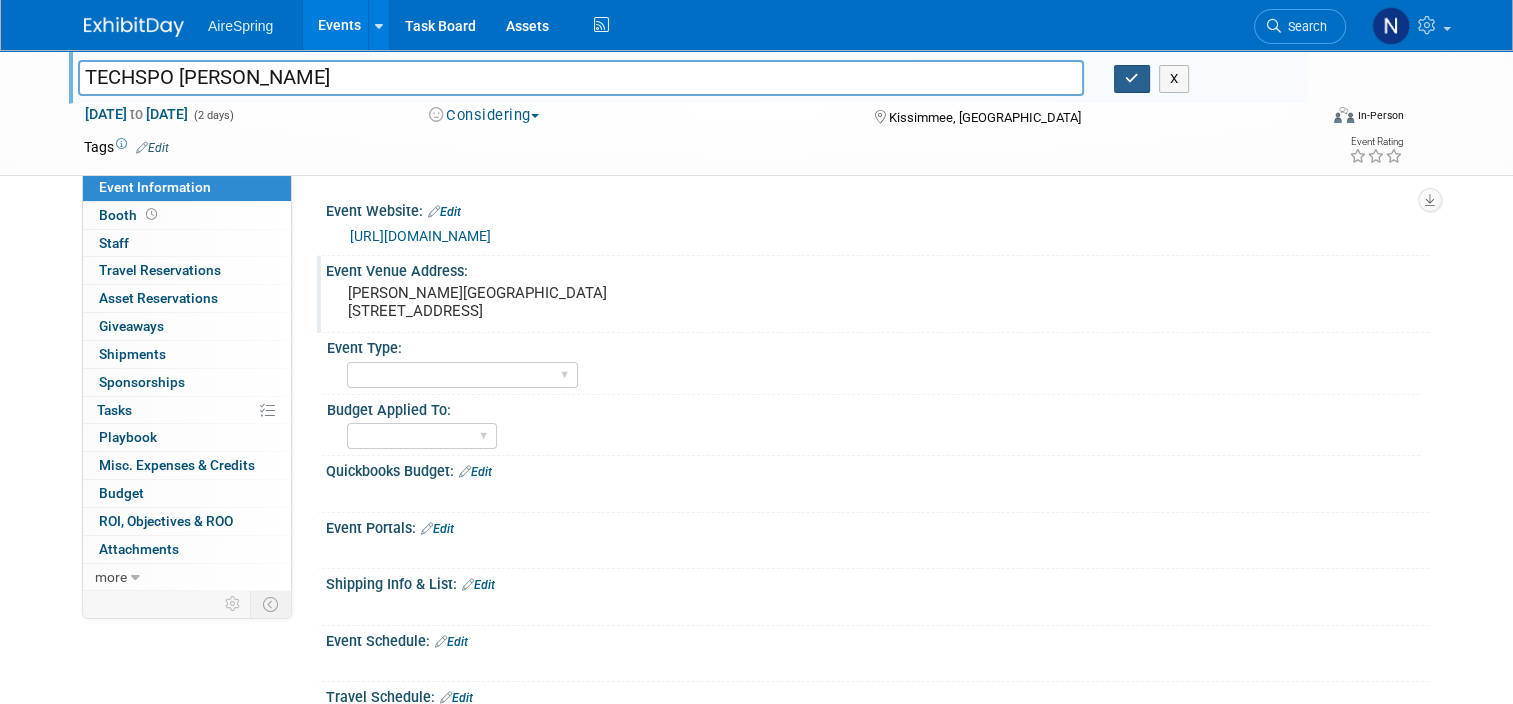 type on "TECHSPO Orlando - Hester" 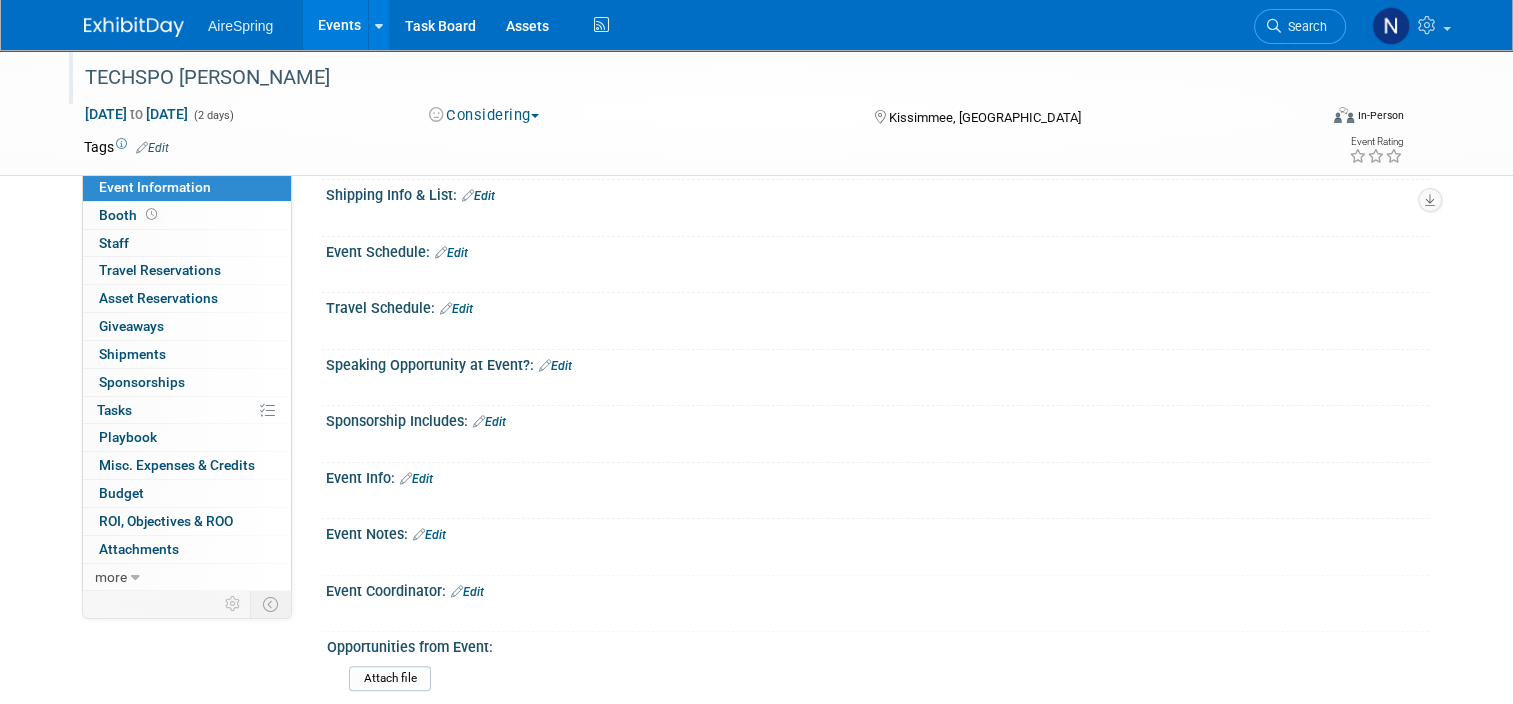 scroll, scrollTop: 500, scrollLeft: 0, axis: vertical 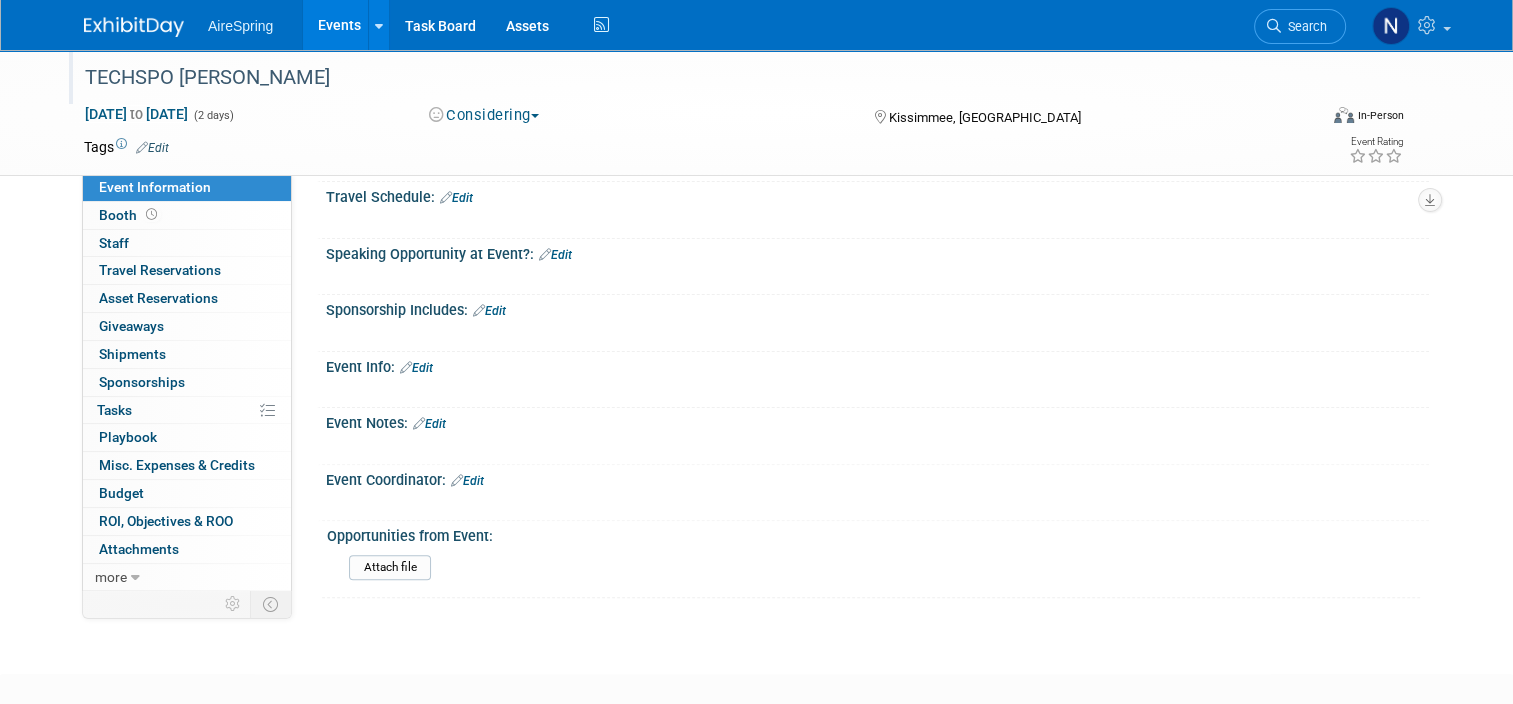 click on "Edit" at bounding box center (416, 368) 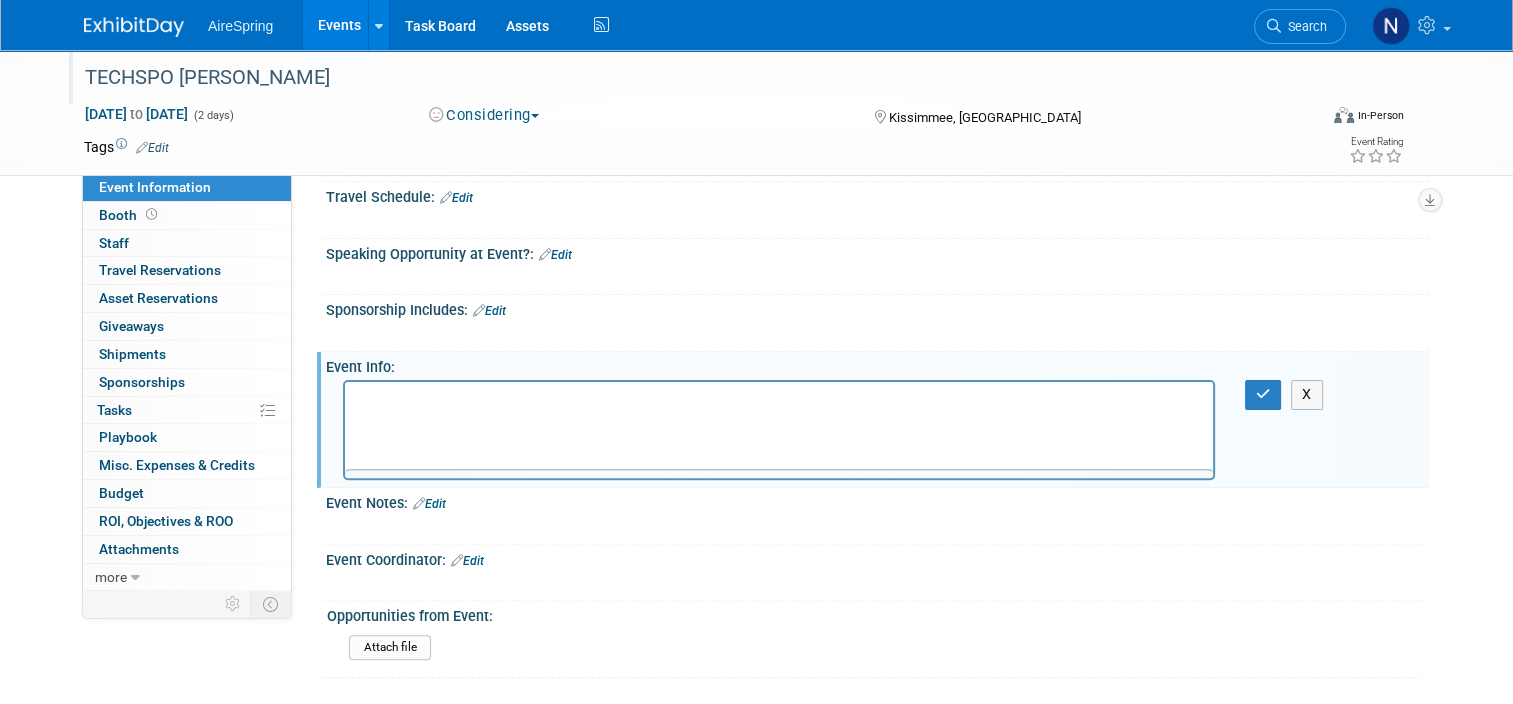 scroll, scrollTop: 0, scrollLeft: 0, axis: both 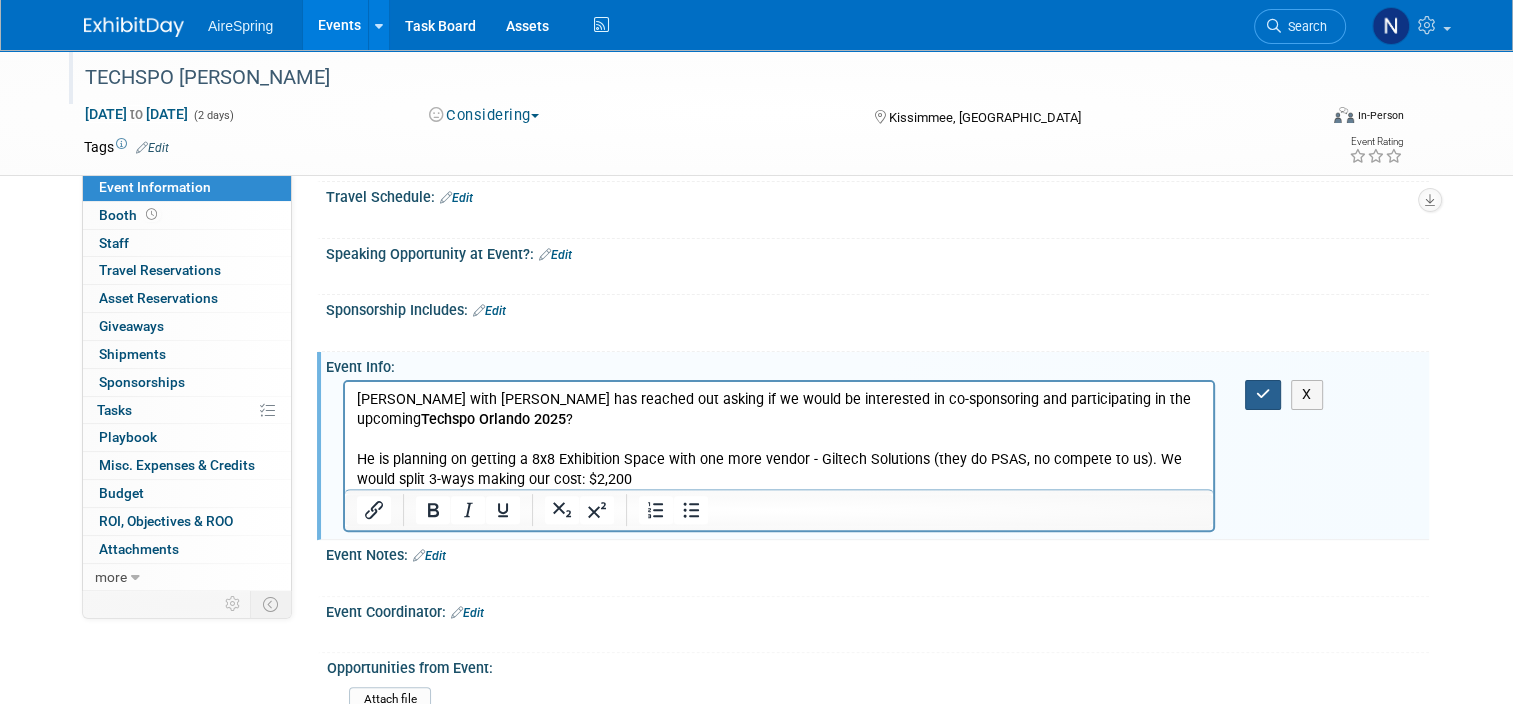 click at bounding box center [1263, 394] 